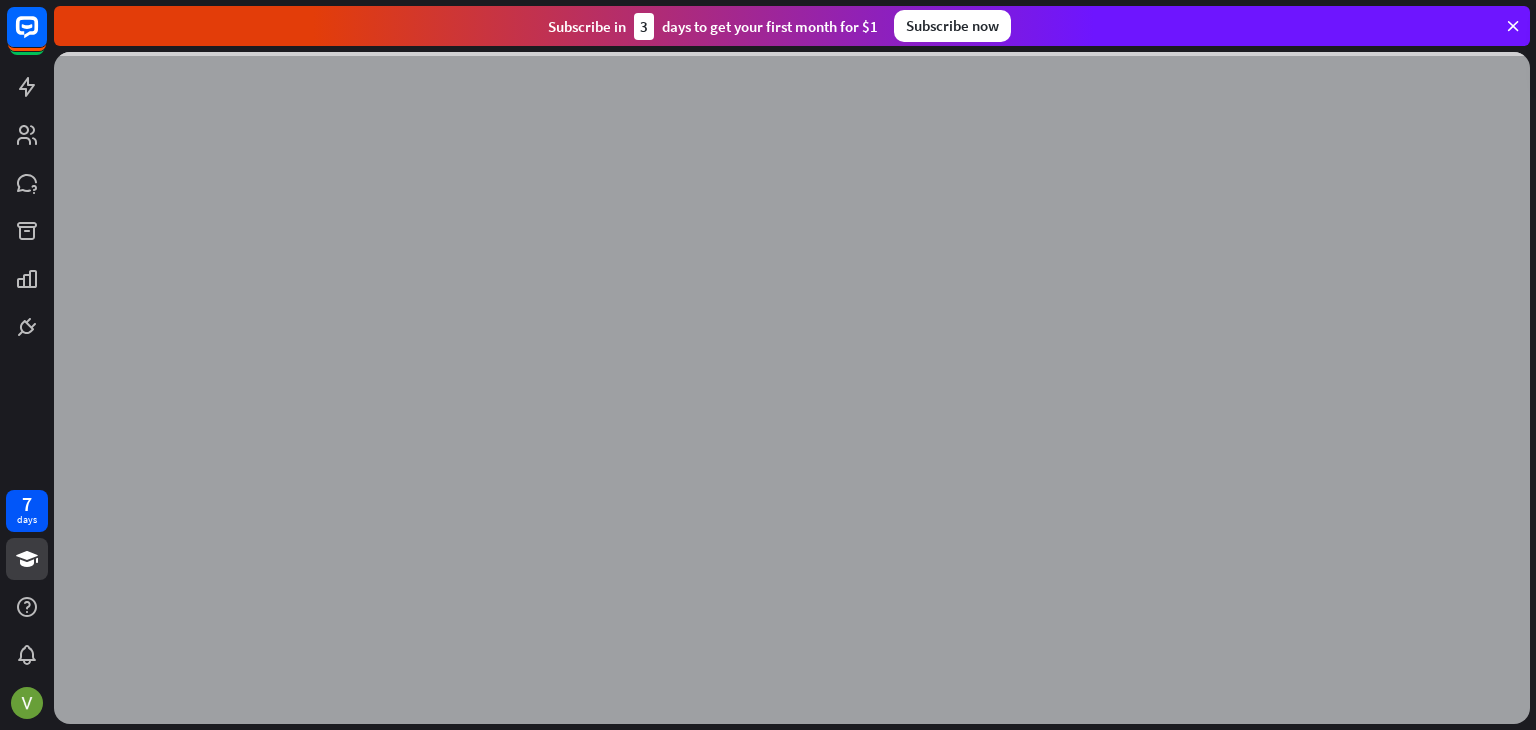scroll, scrollTop: 0, scrollLeft: 0, axis: both 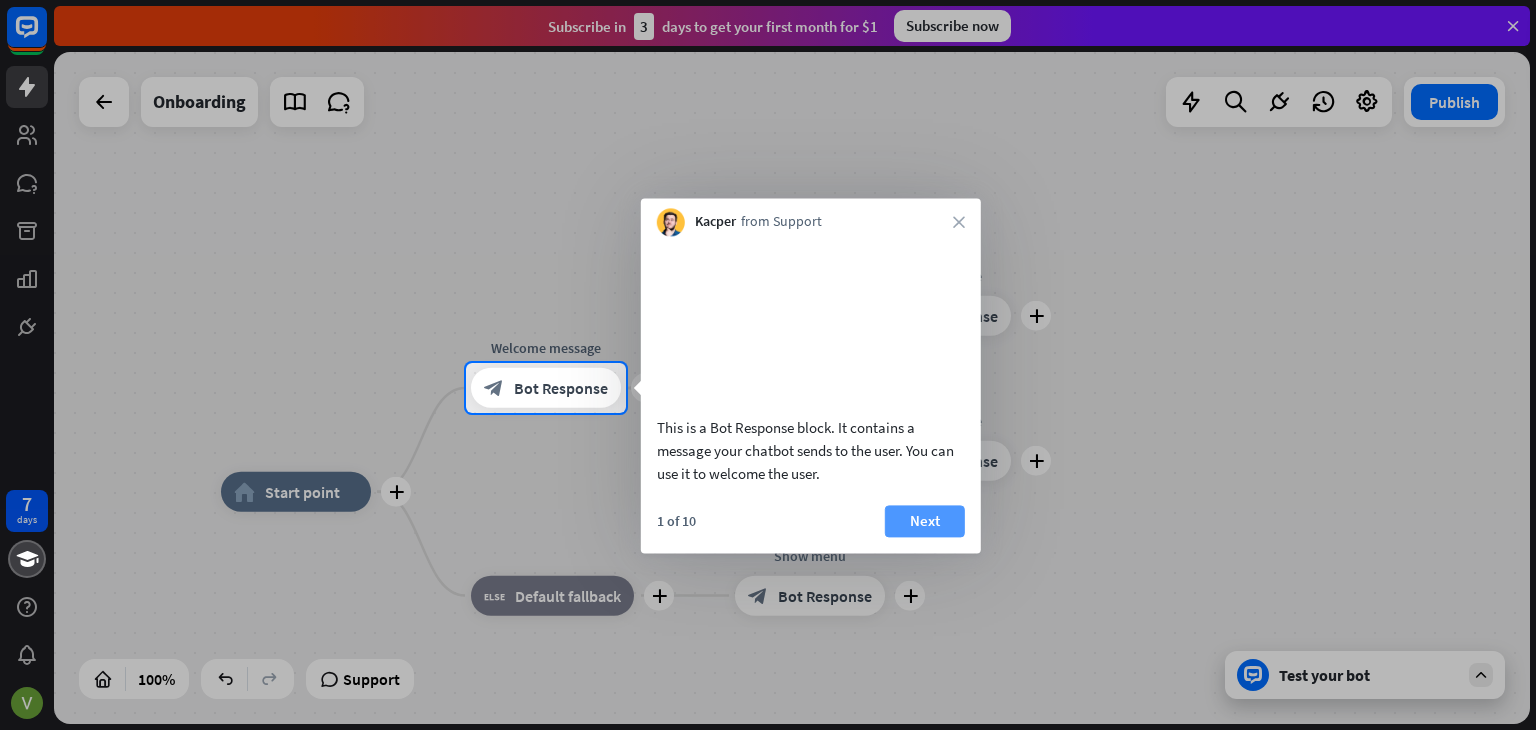 click on "Next" at bounding box center (925, 521) 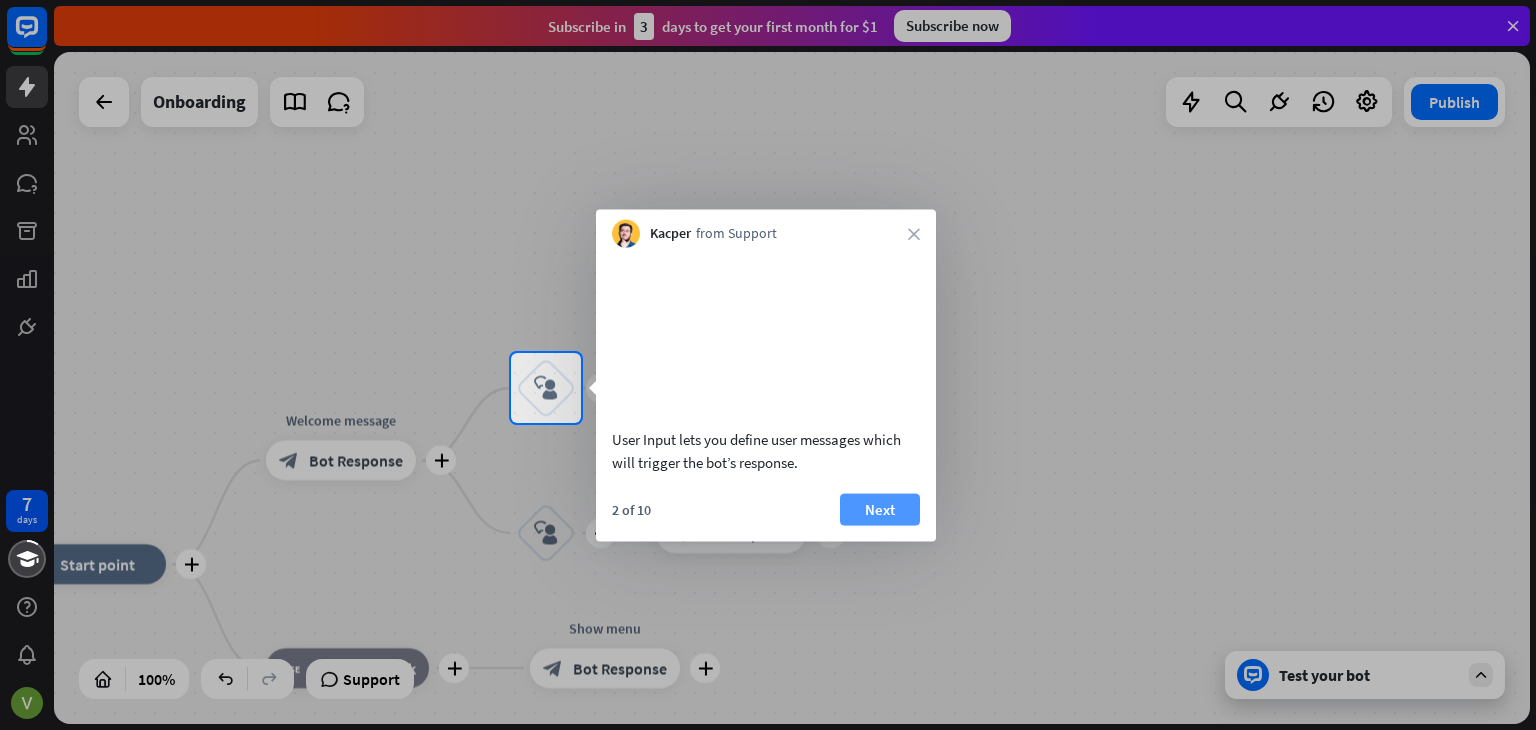 click on "Next" at bounding box center (880, 509) 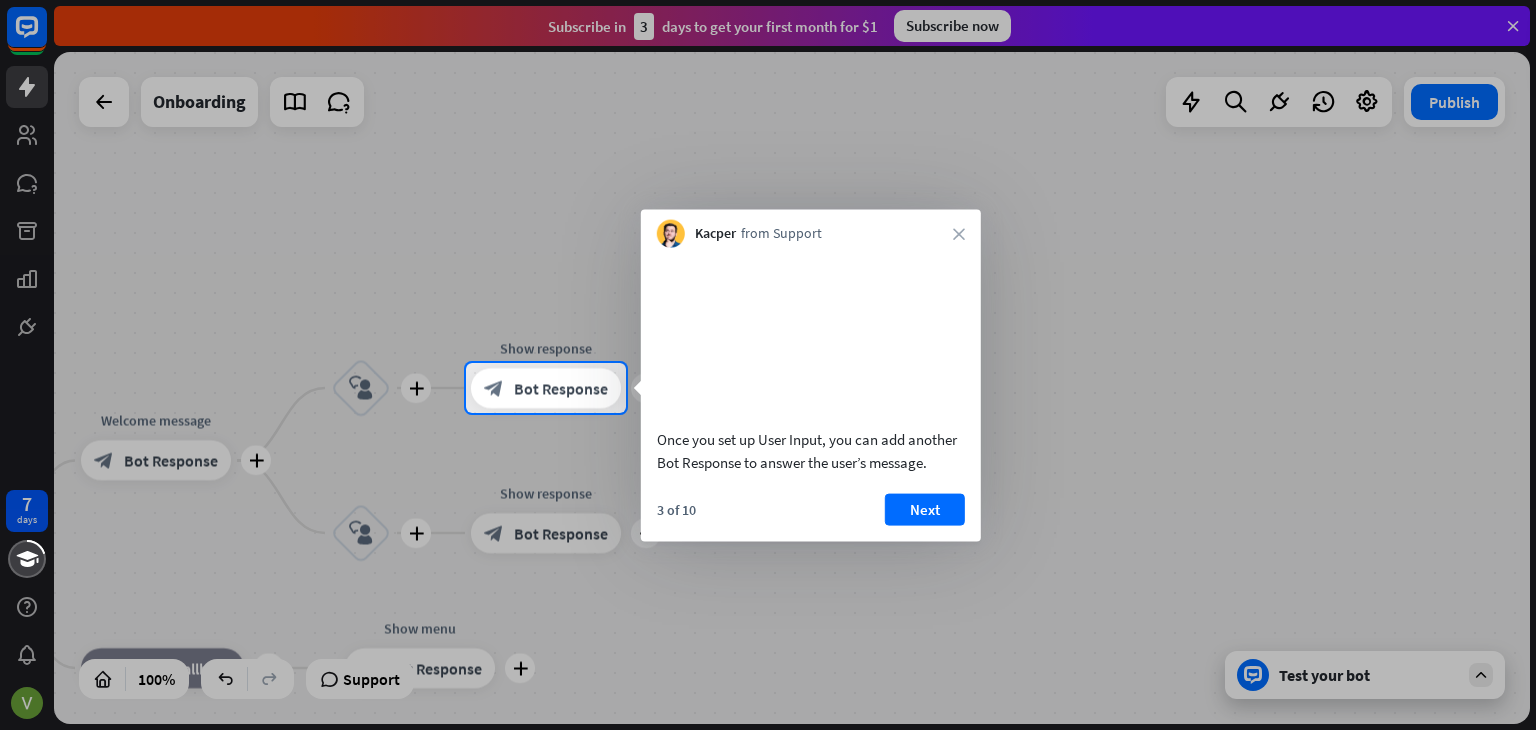 click on "Next" at bounding box center (925, 509) 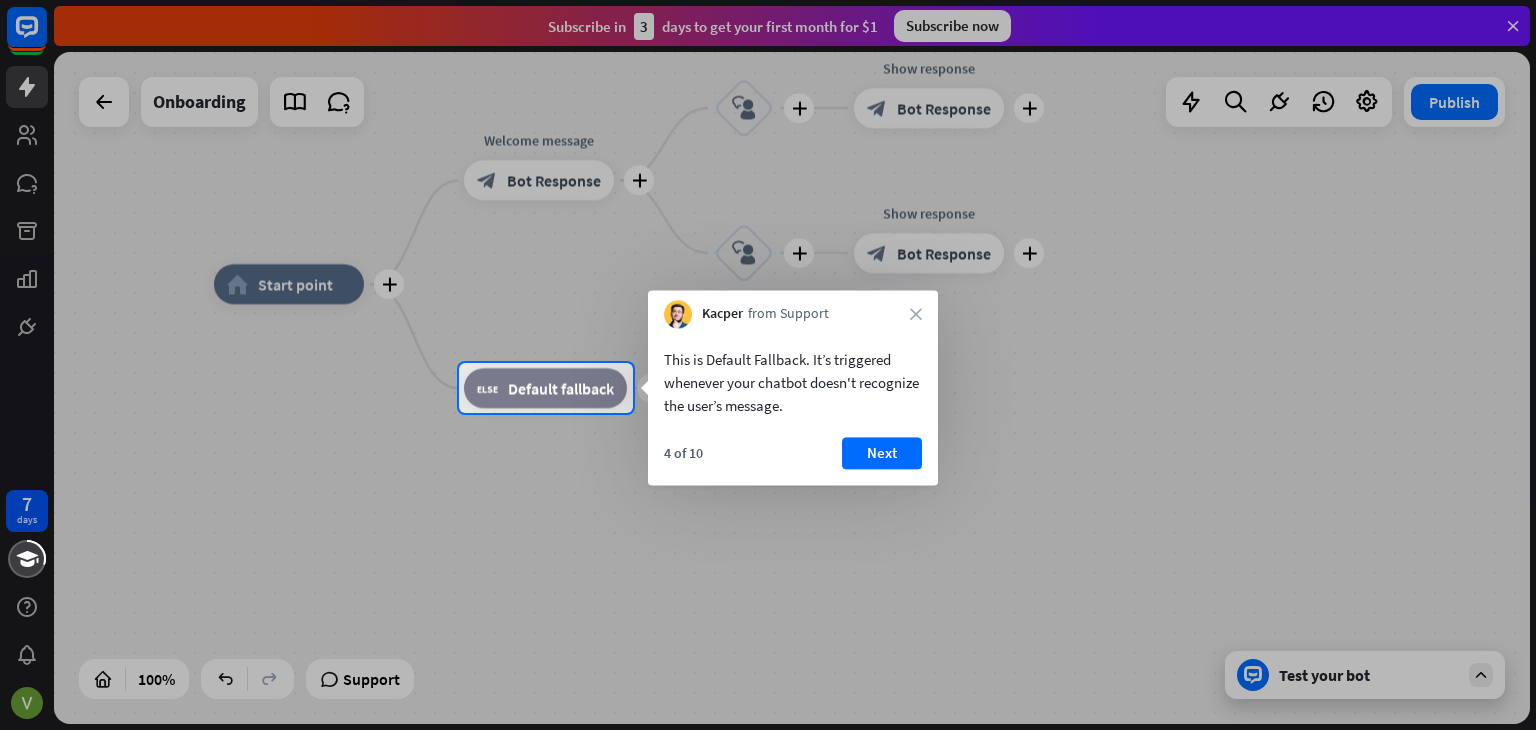 click on "4 of 10
Next" at bounding box center [793, 461] 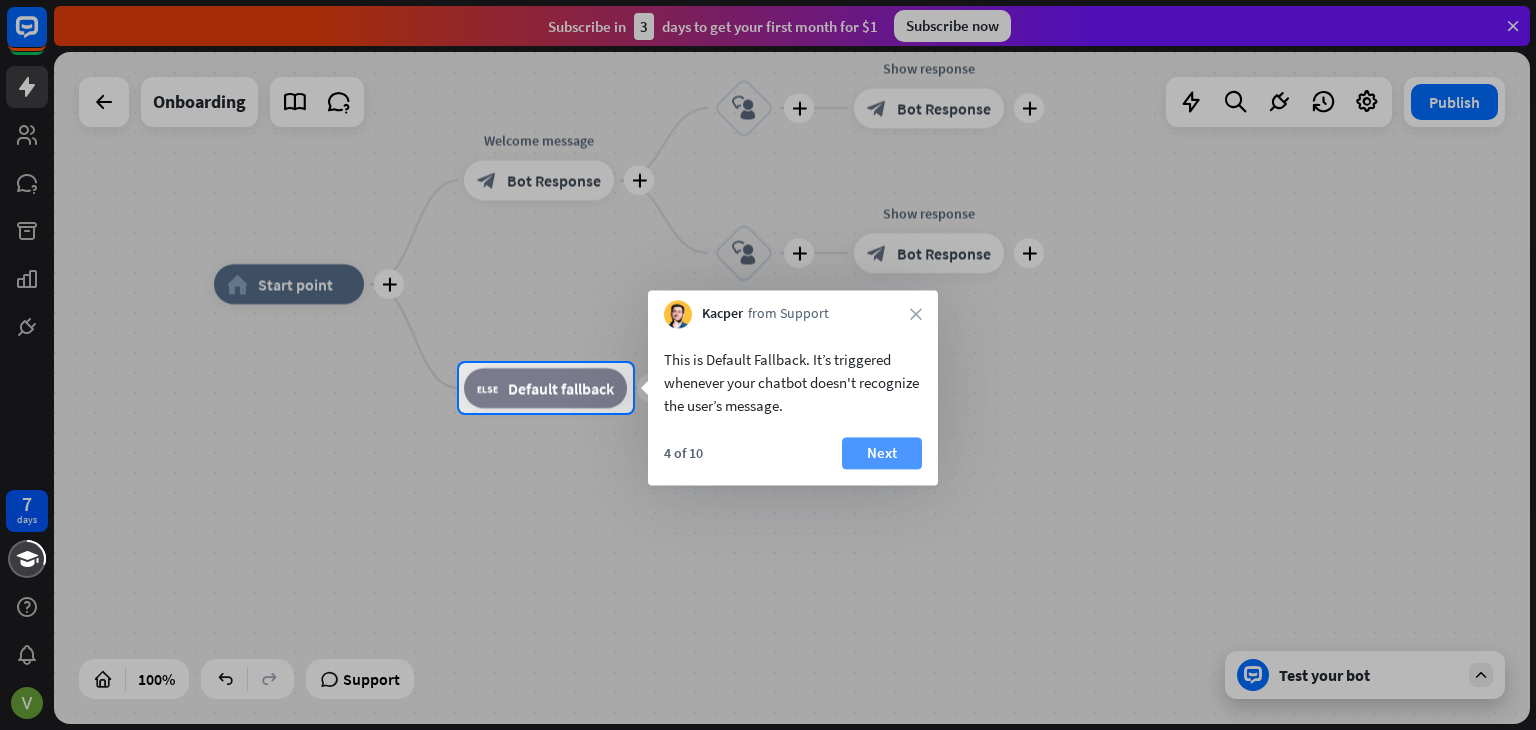 click on "Next" at bounding box center [882, 453] 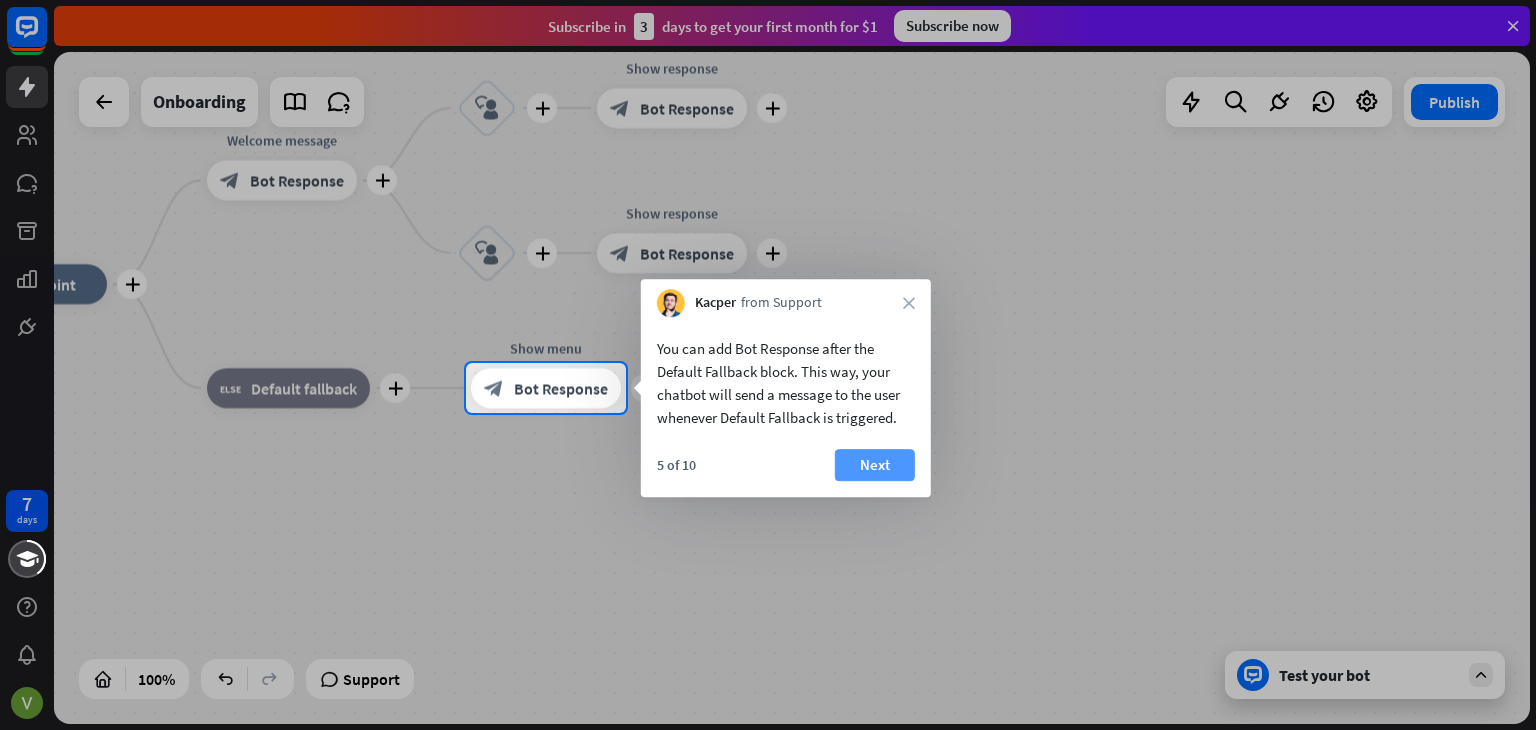 click on "Next" at bounding box center [875, 465] 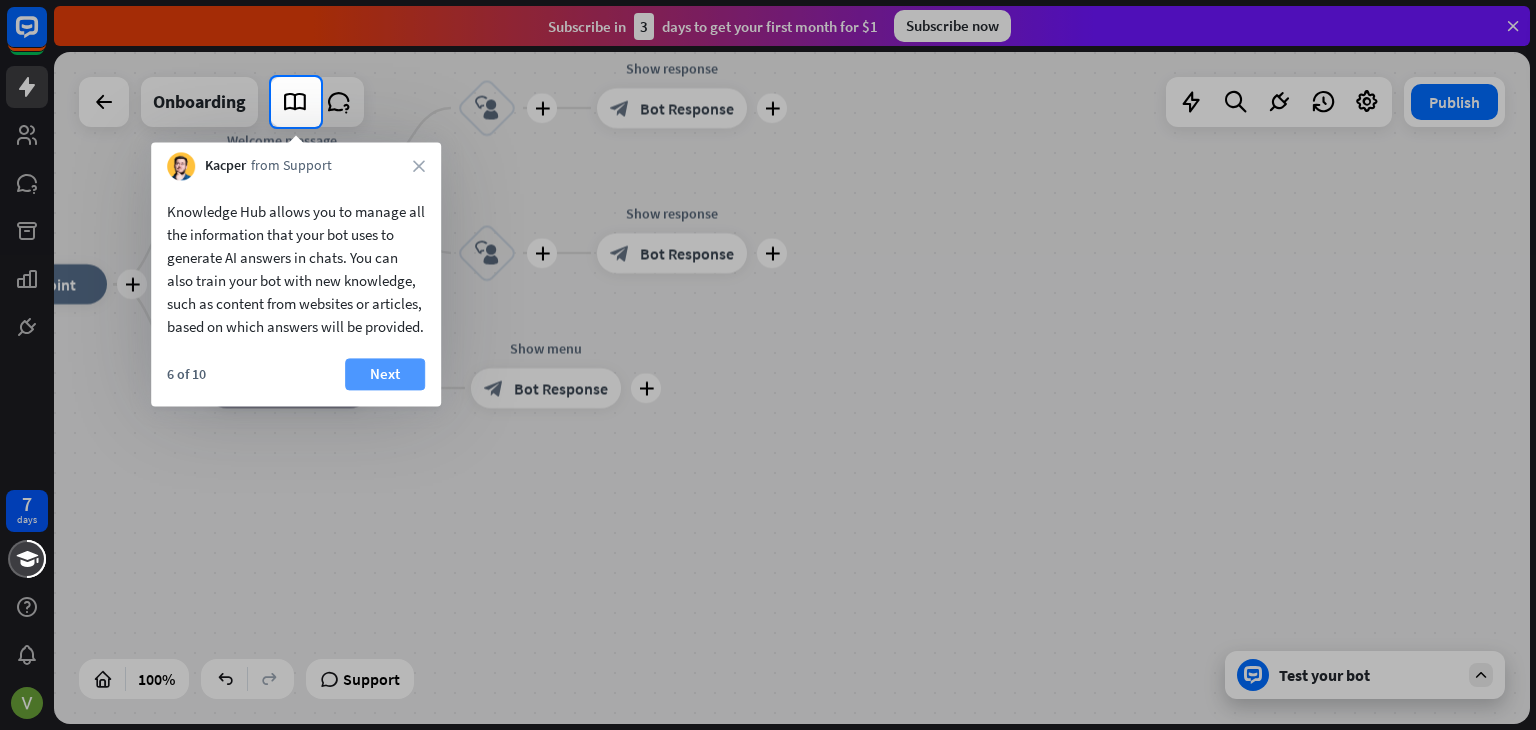 click on "Next" at bounding box center [385, 374] 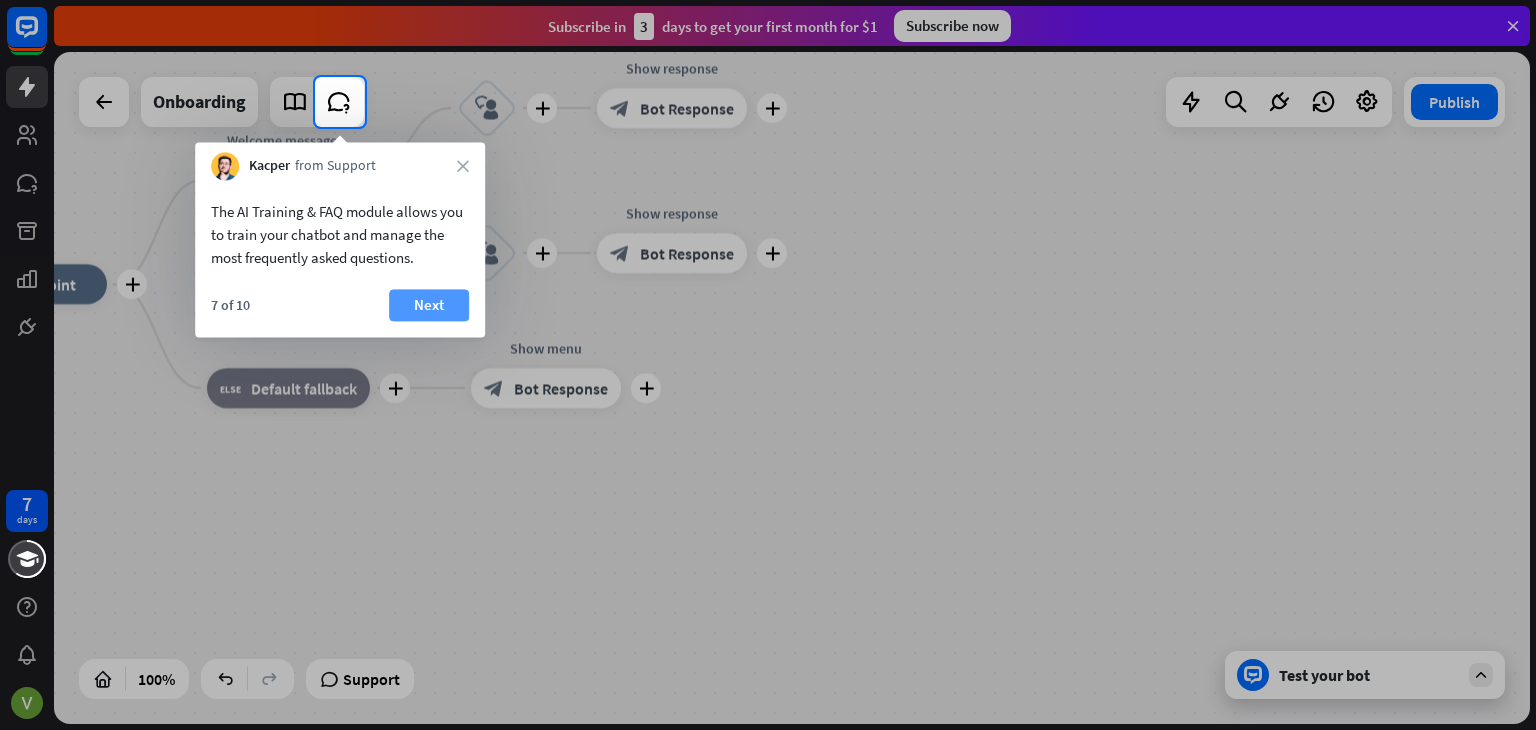 click on "Next" at bounding box center (429, 305) 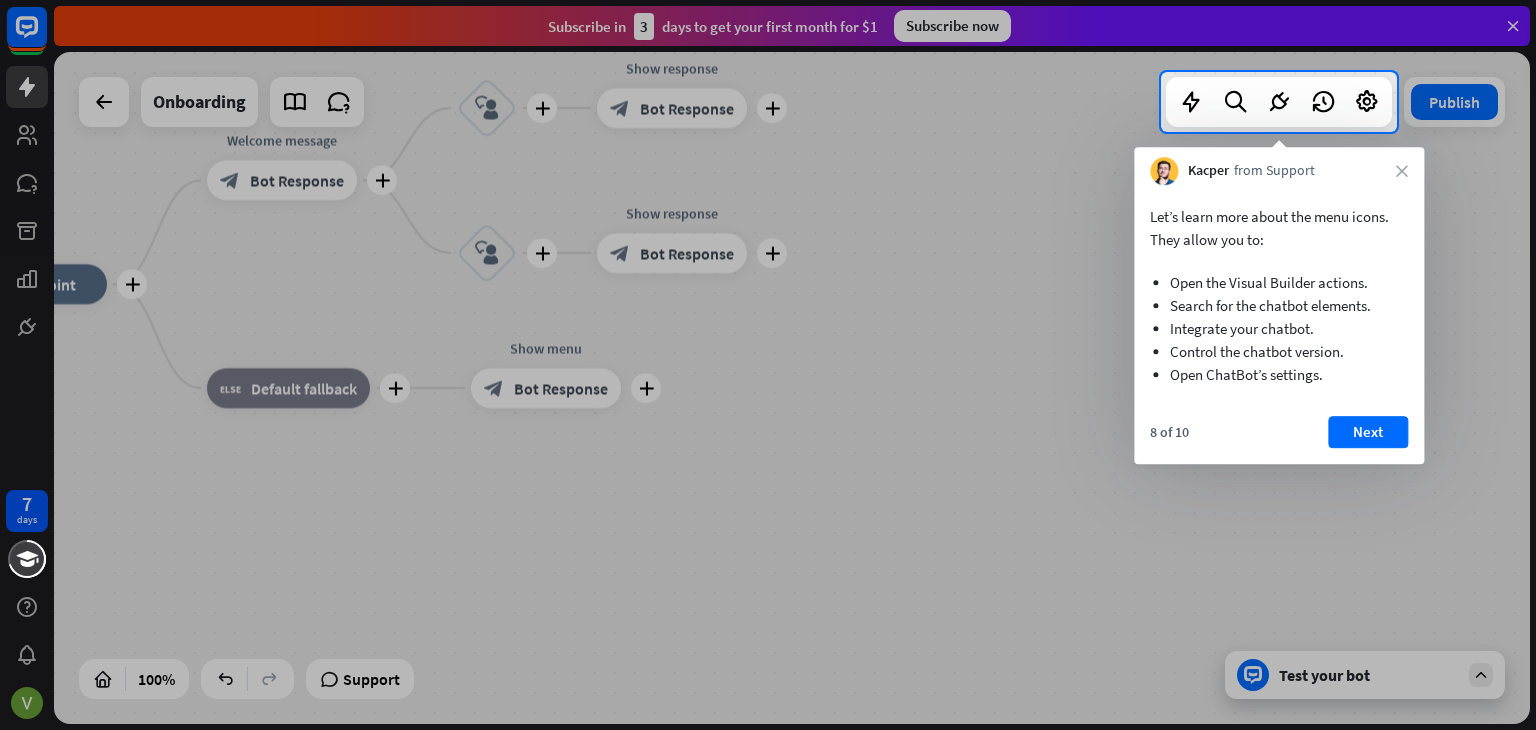 drag, startPoint x: 1120, startPoint y: 386, endPoint x: 844, endPoint y: 392, distance: 276.06522 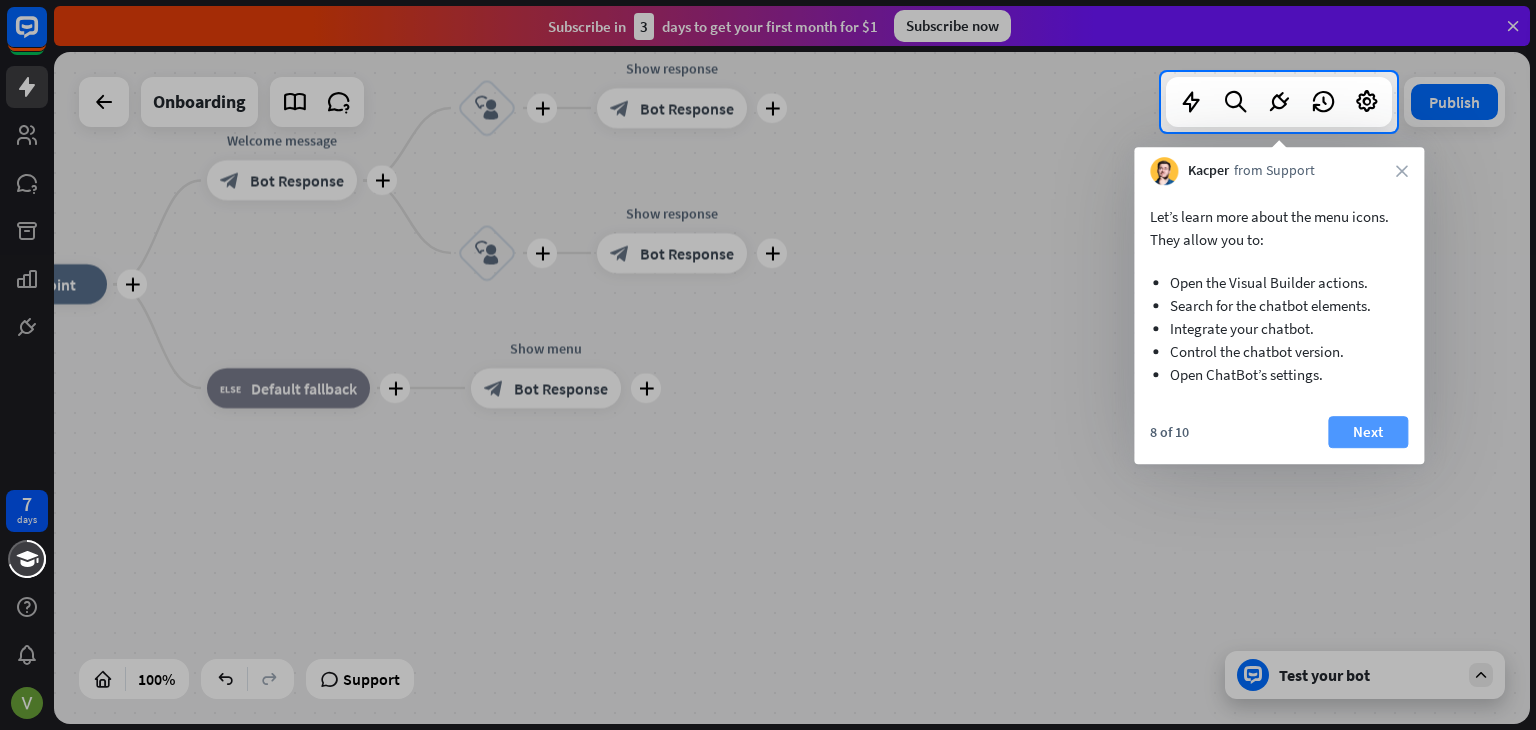 click on "Next" at bounding box center (1368, 432) 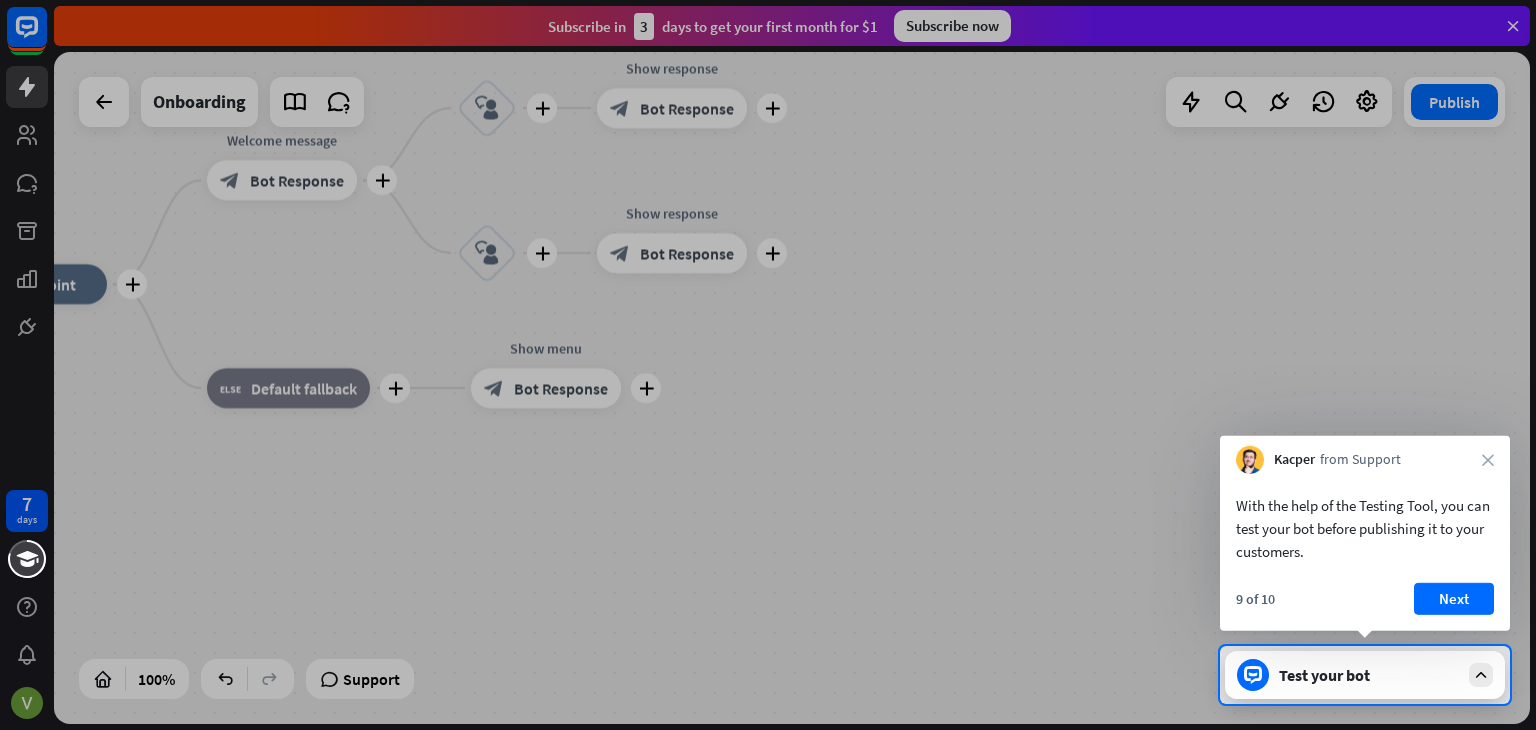 click on "Next" at bounding box center (1454, 599) 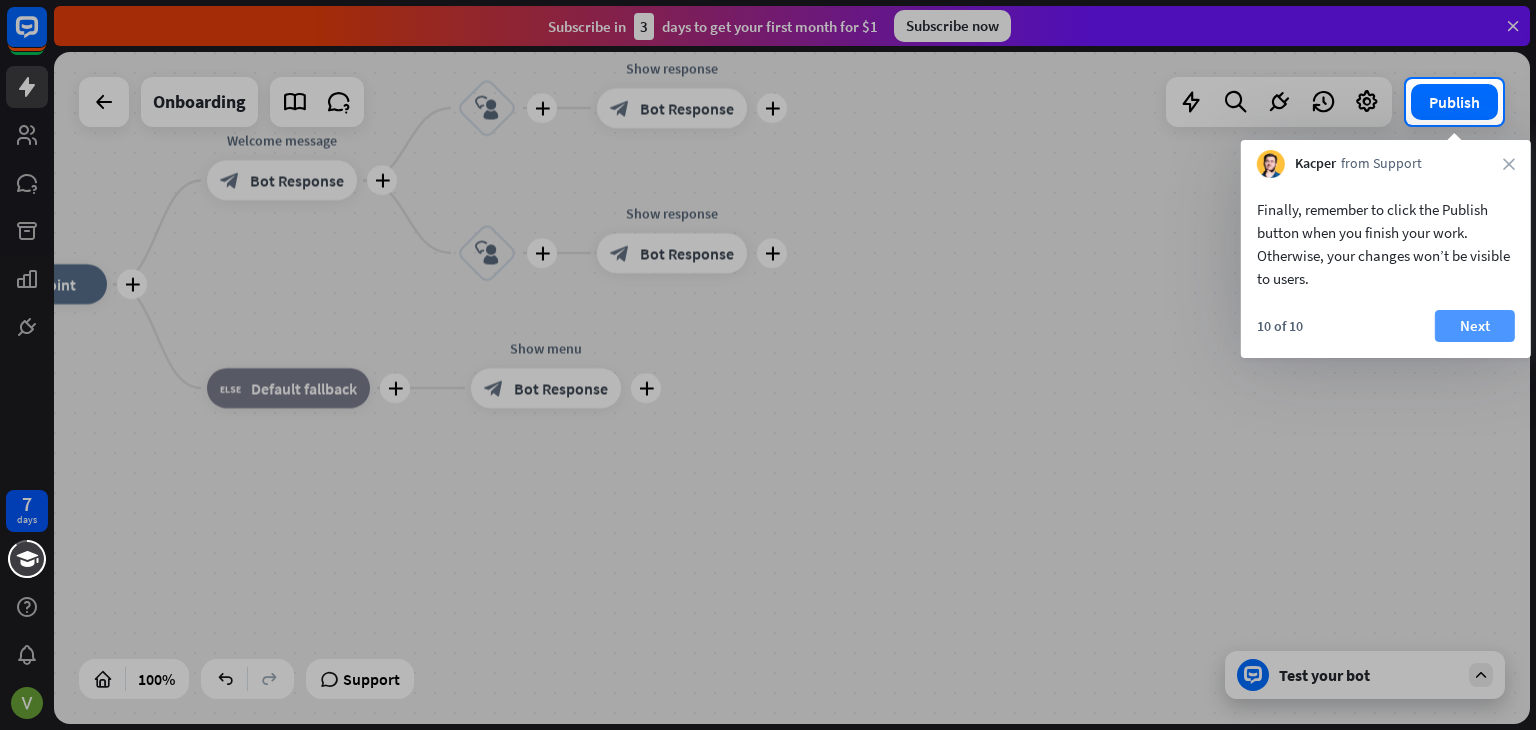 click on "Next" at bounding box center (1475, 326) 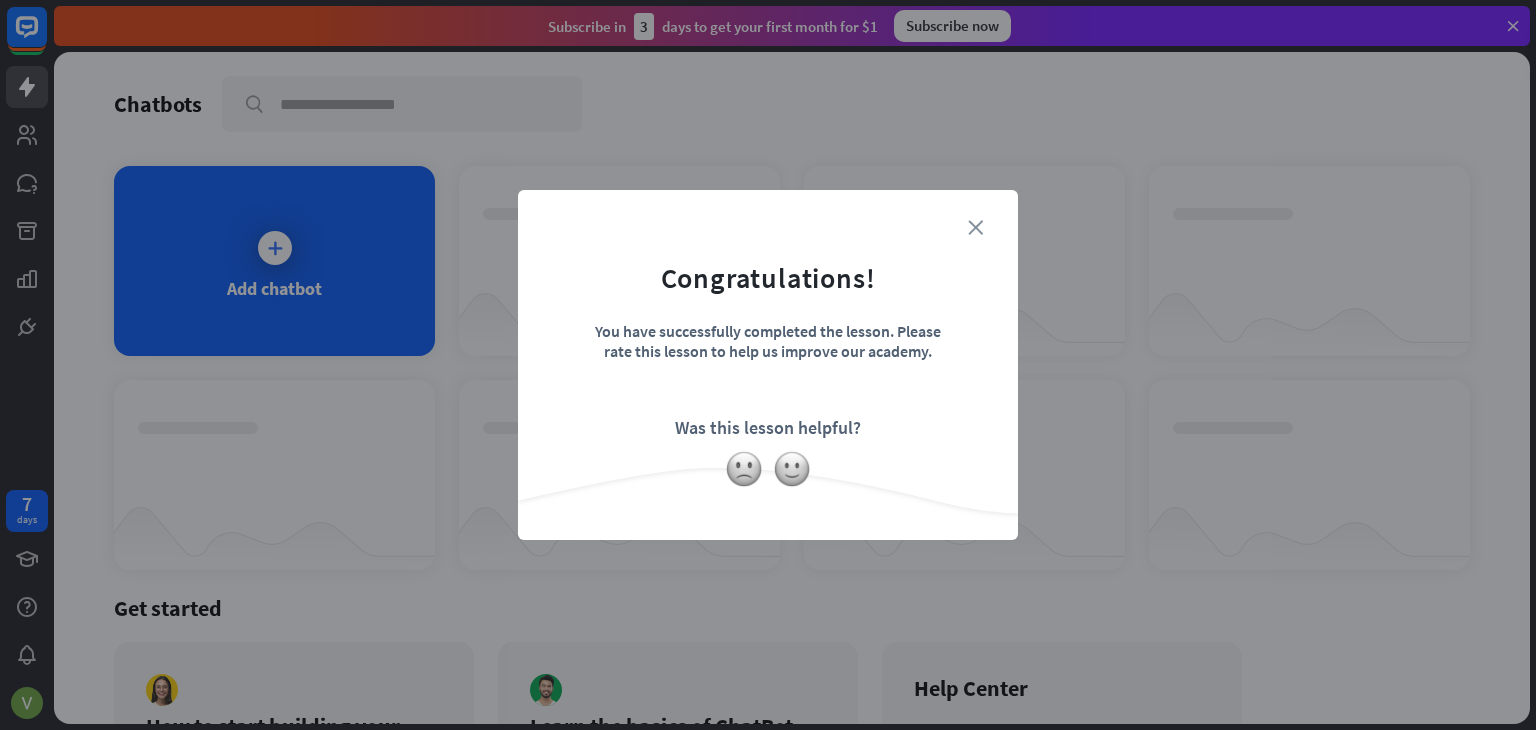 click on "close" at bounding box center [975, 227] 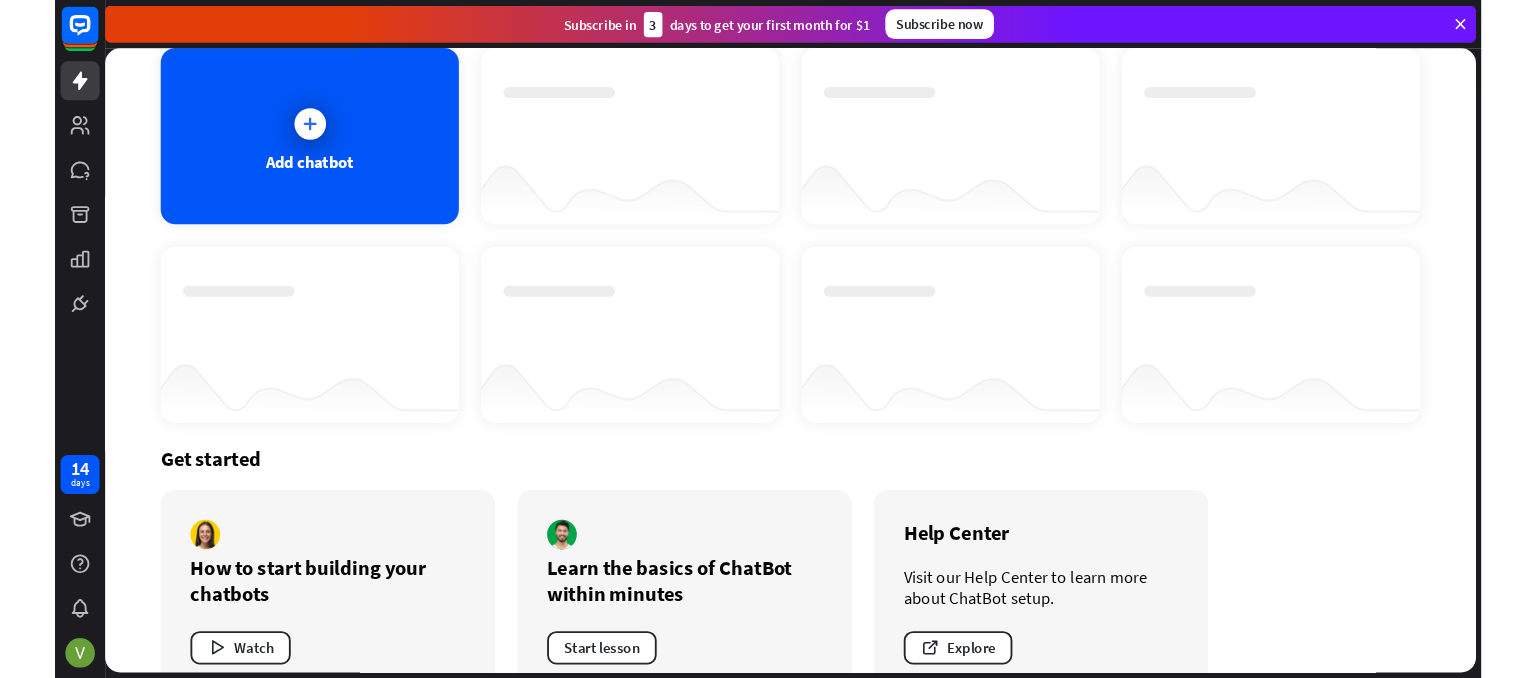 scroll, scrollTop: 0, scrollLeft: 0, axis: both 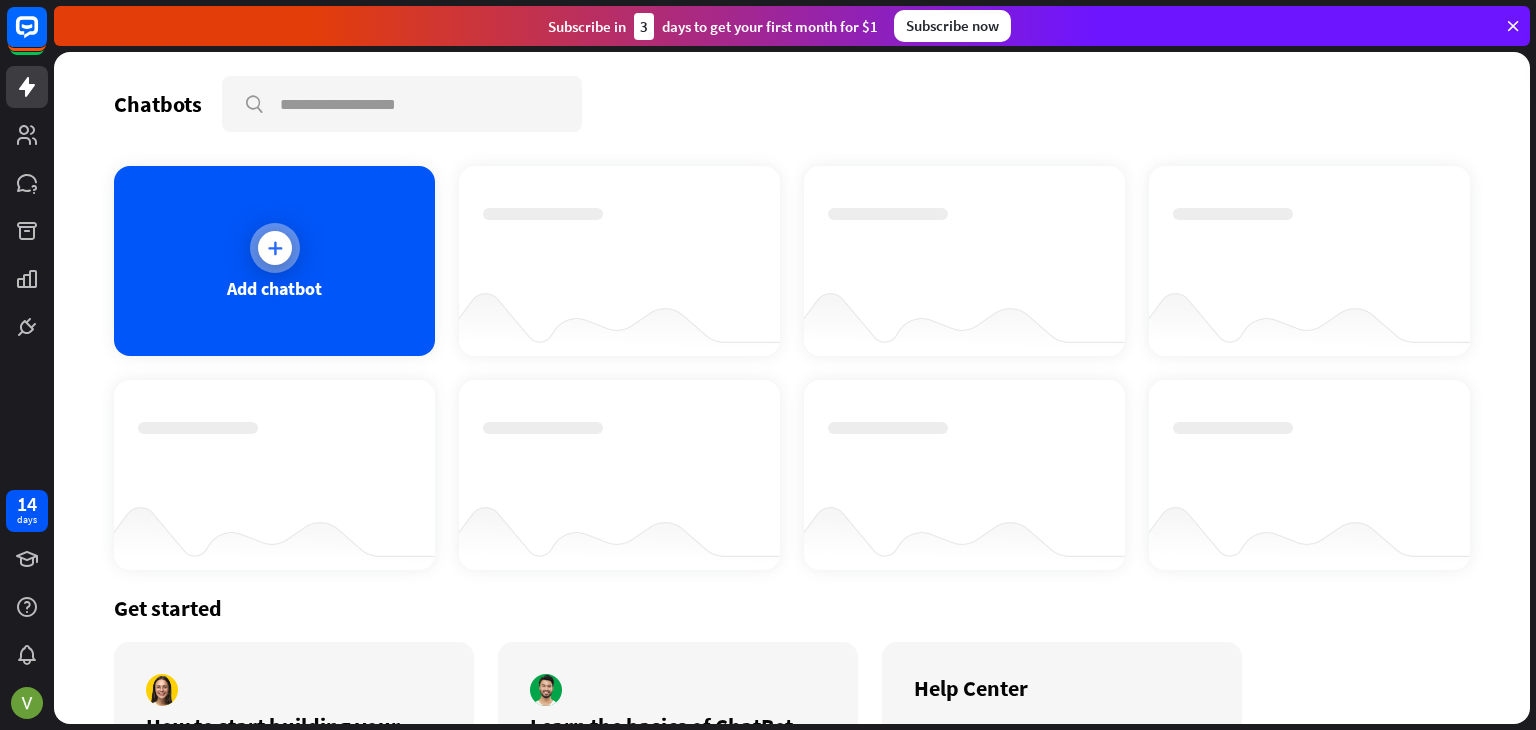 click on "Add chatbot" at bounding box center (274, 261) 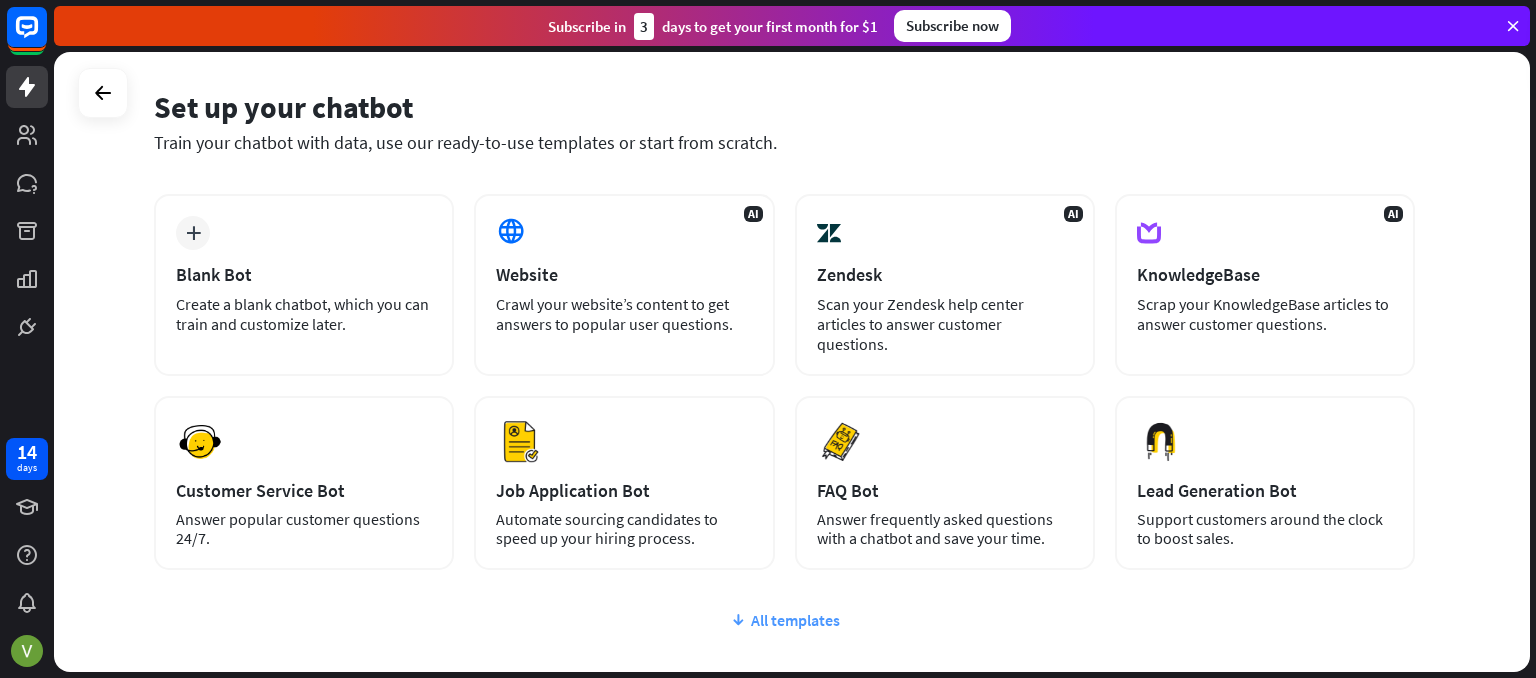 scroll, scrollTop: 185, scrollLeft: 0, axis: vertical 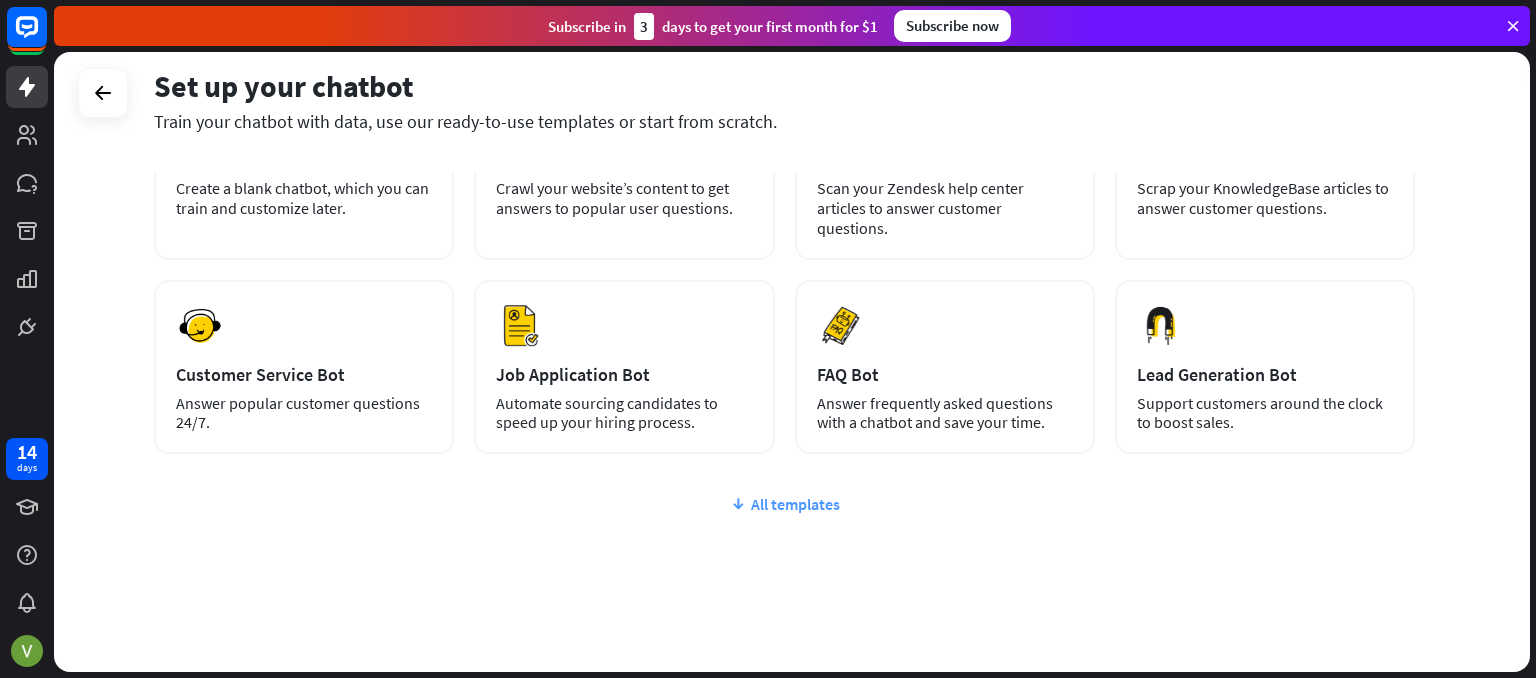 click on "All templates" at bounding box center [784, 504] 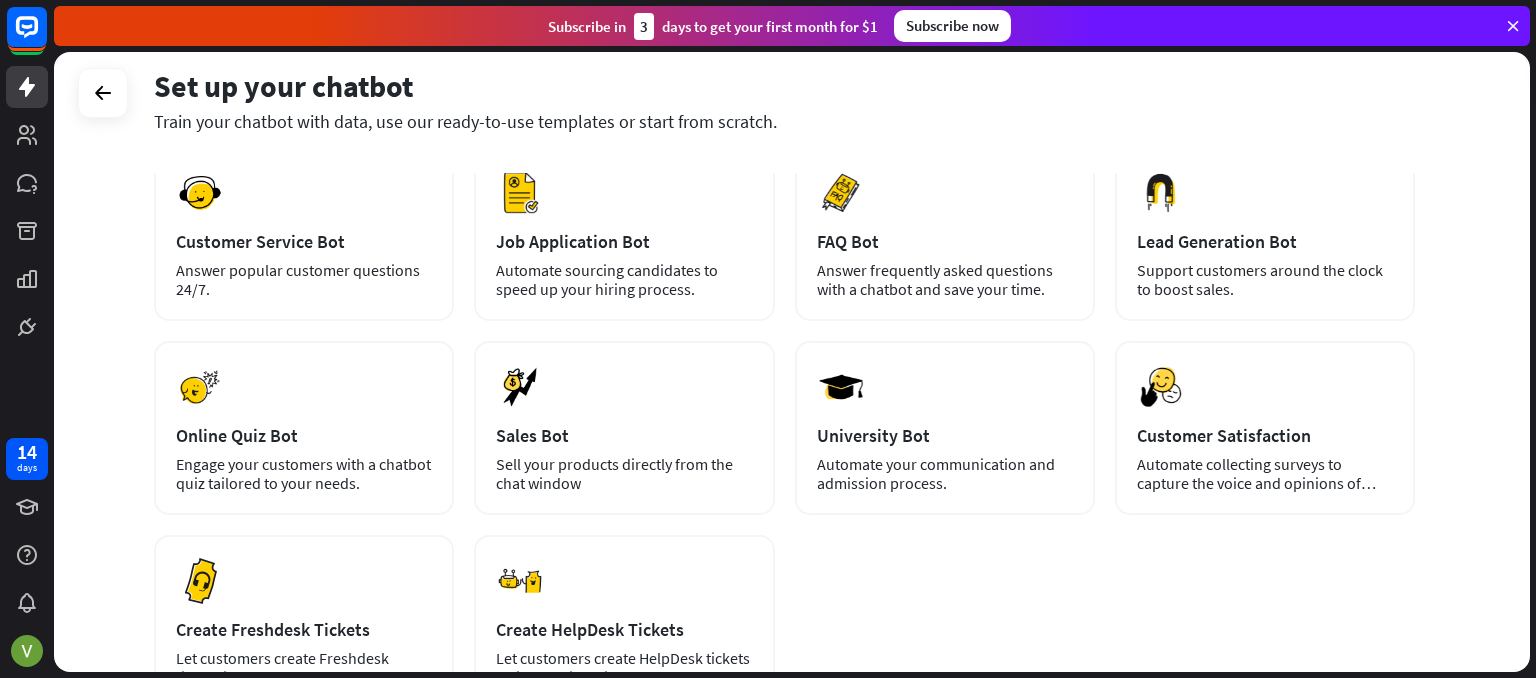 scroll, scrollTop: 385, scrollLeft: 0, axis: vertical 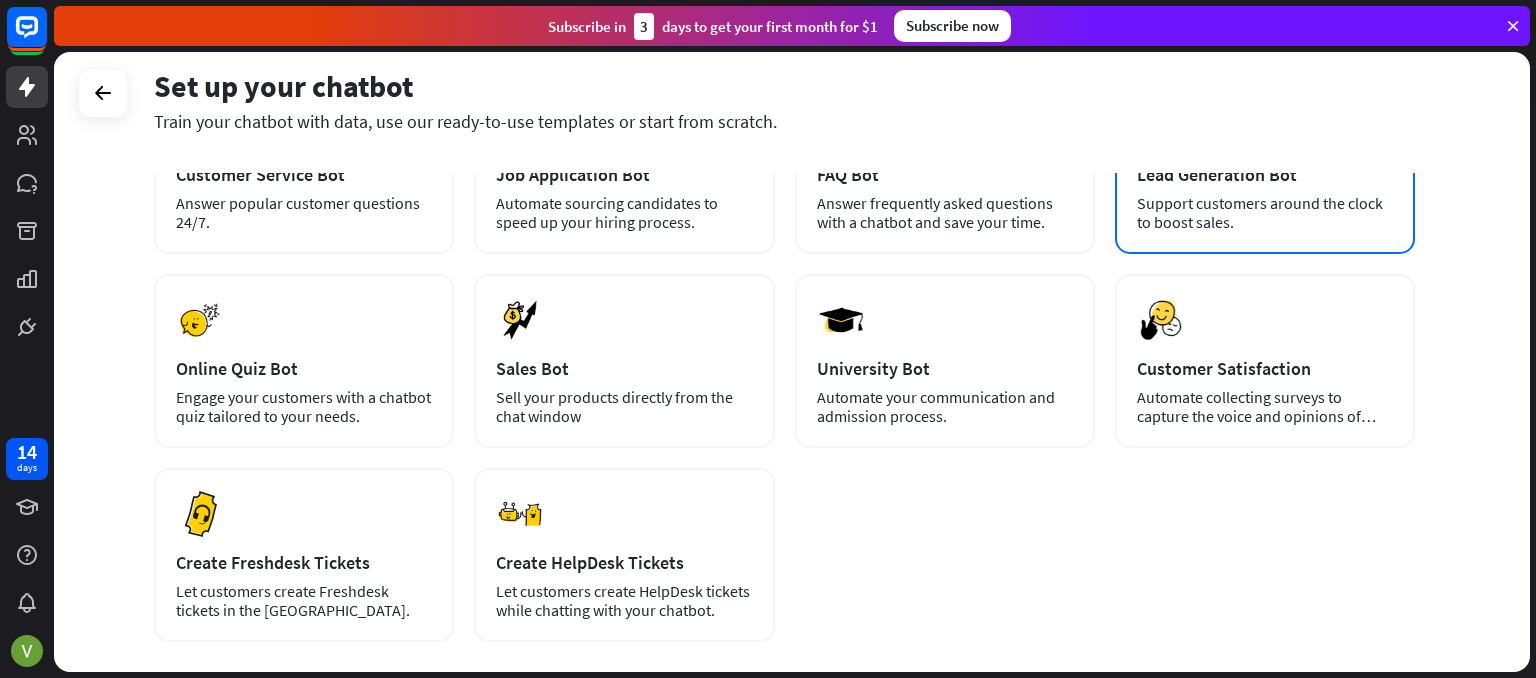 drag, startPoint x: 1316, startPoint y: 237, endPoint x: 1318, endPoint y: 196, distance: 41.04875 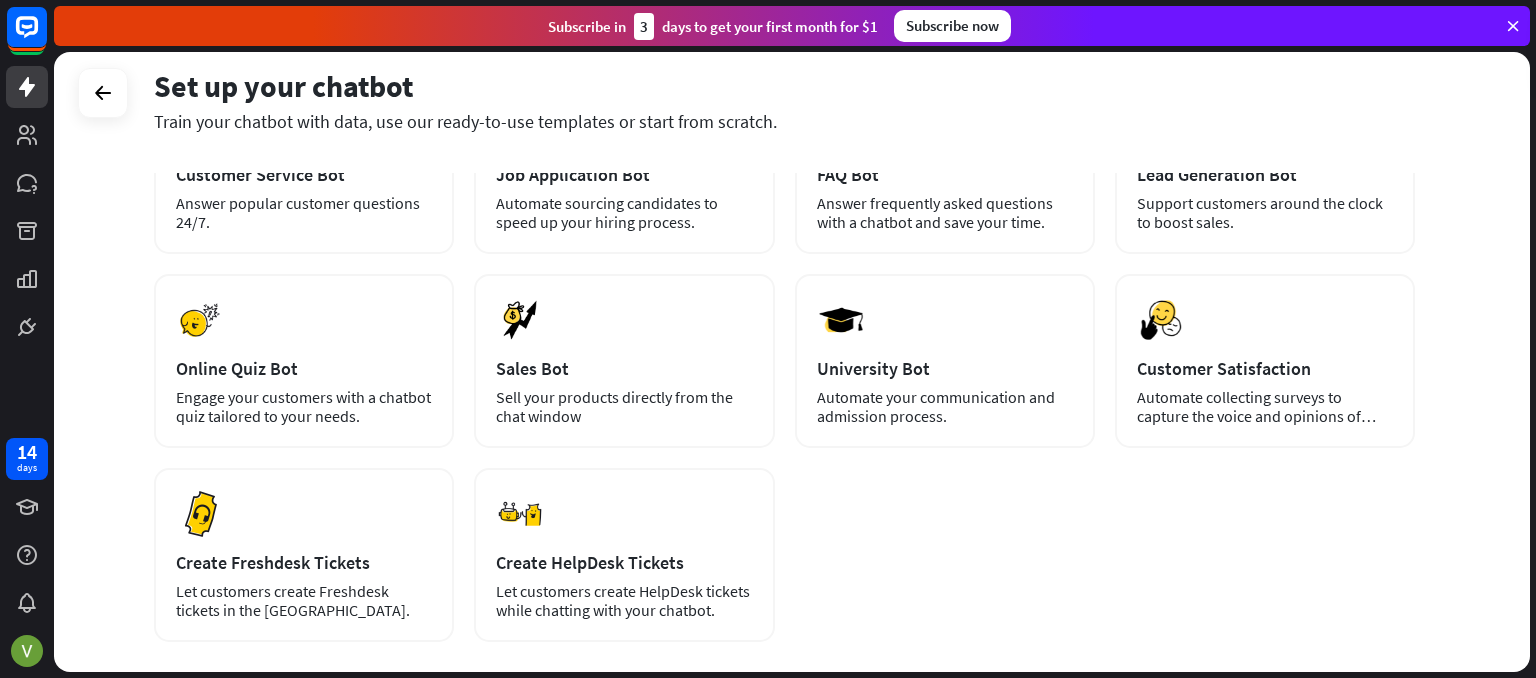 click on "plus   Blank Bot
Create a blank chatbot, which you can train and
customize later.
AI     Website
Crawl your website’s content to get answers to
popular user questions.
AI               Zendesk
Scan your Zendesk help center articles to answer
customer questions.
AI         KnowledgeBase
Scrap your KnowledgeBase articles to answer customer
questions.
[GEOGRAPHIC_DATA]
Customer Service Bot
Answer popular customer questions 24/7.
[GEOGRAPHIC_DATA]" at bounding box center [784, 260] 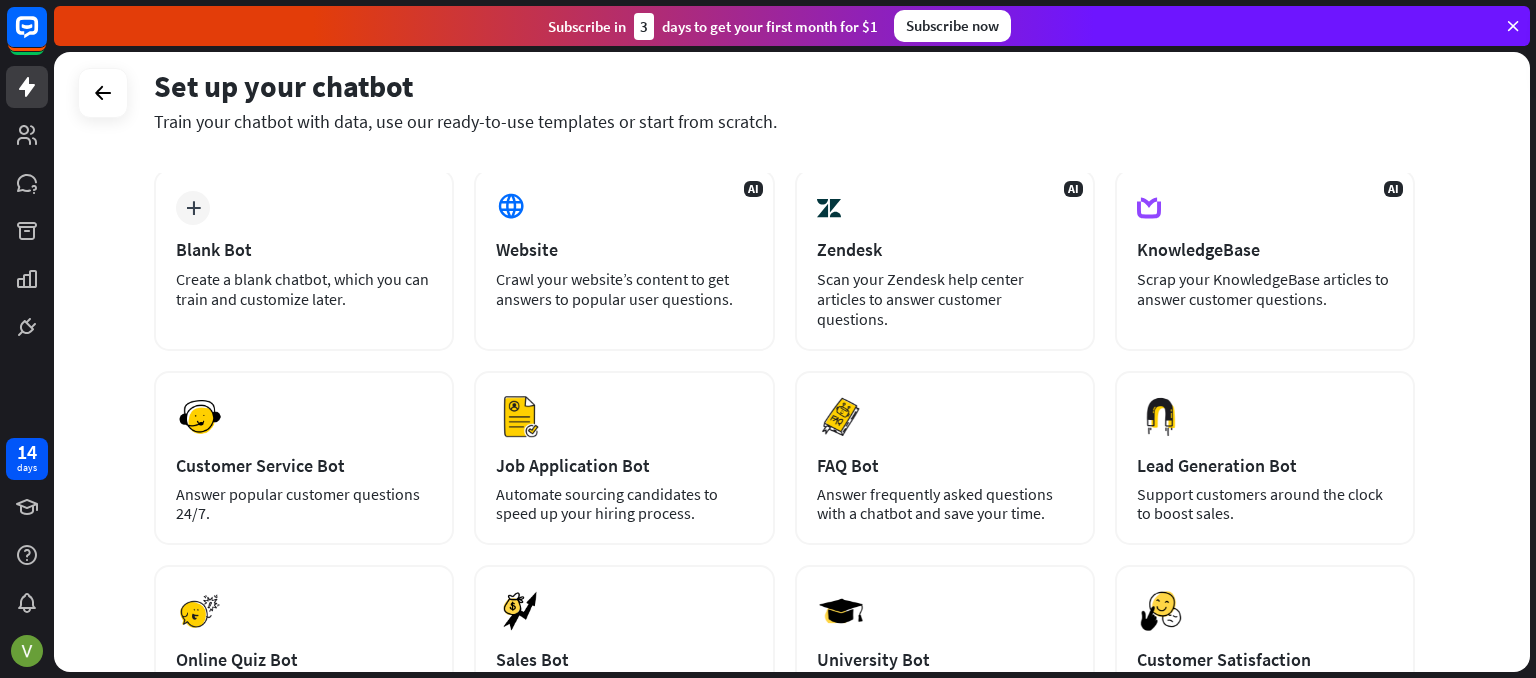 scroll, scrollTop: 85, scrollLeft: 0, axis: vertical 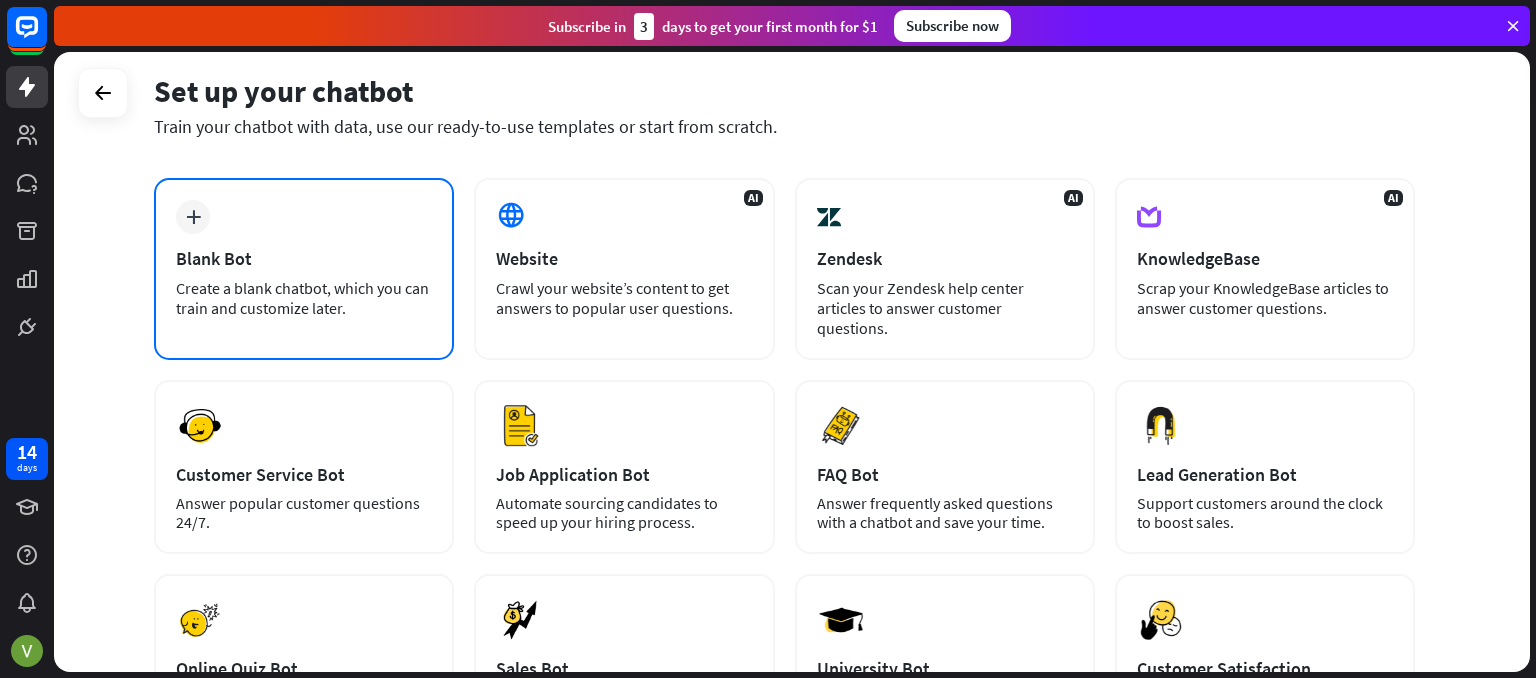 click on "plus   Blank Bot
Create a blank chatbot, which you can train and
customize later." at bounding box center [304, 269] 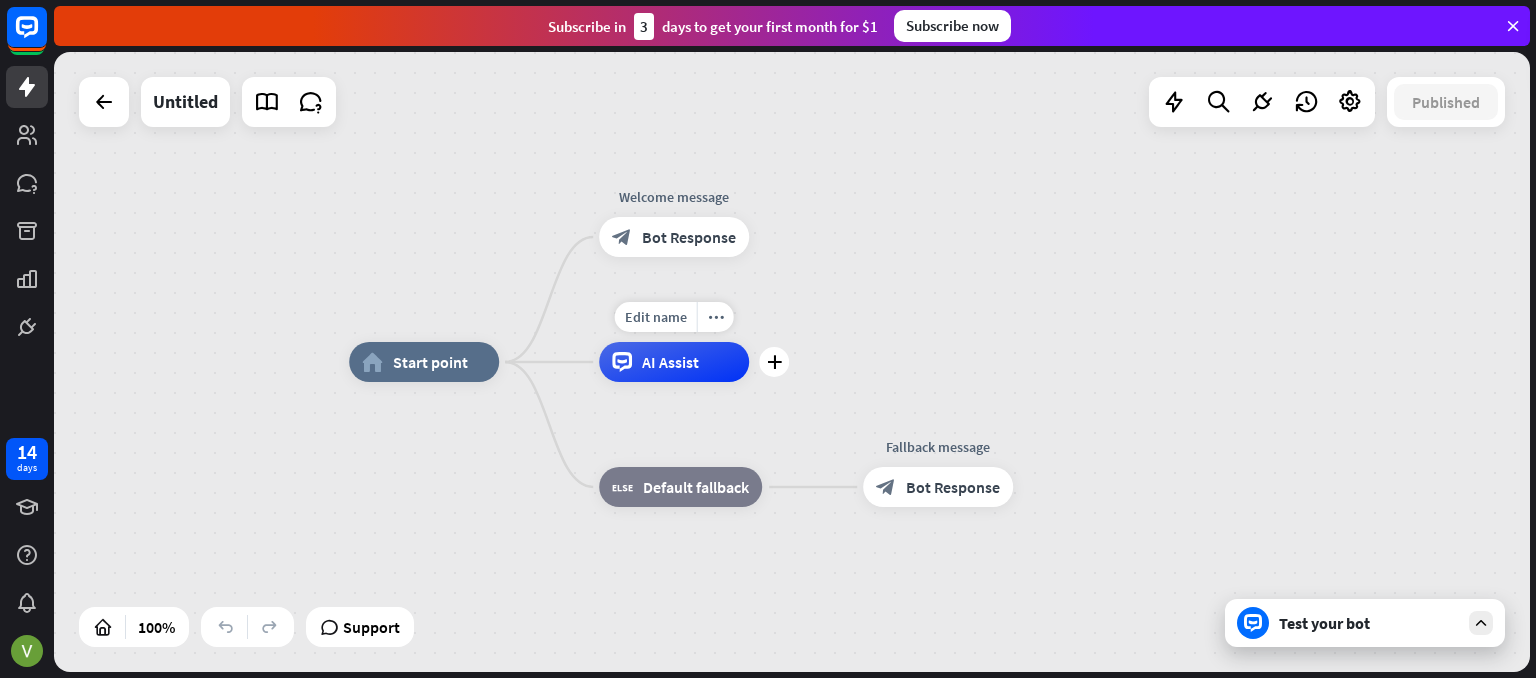 click on "AI Assist" at bounding box center [674, 362] 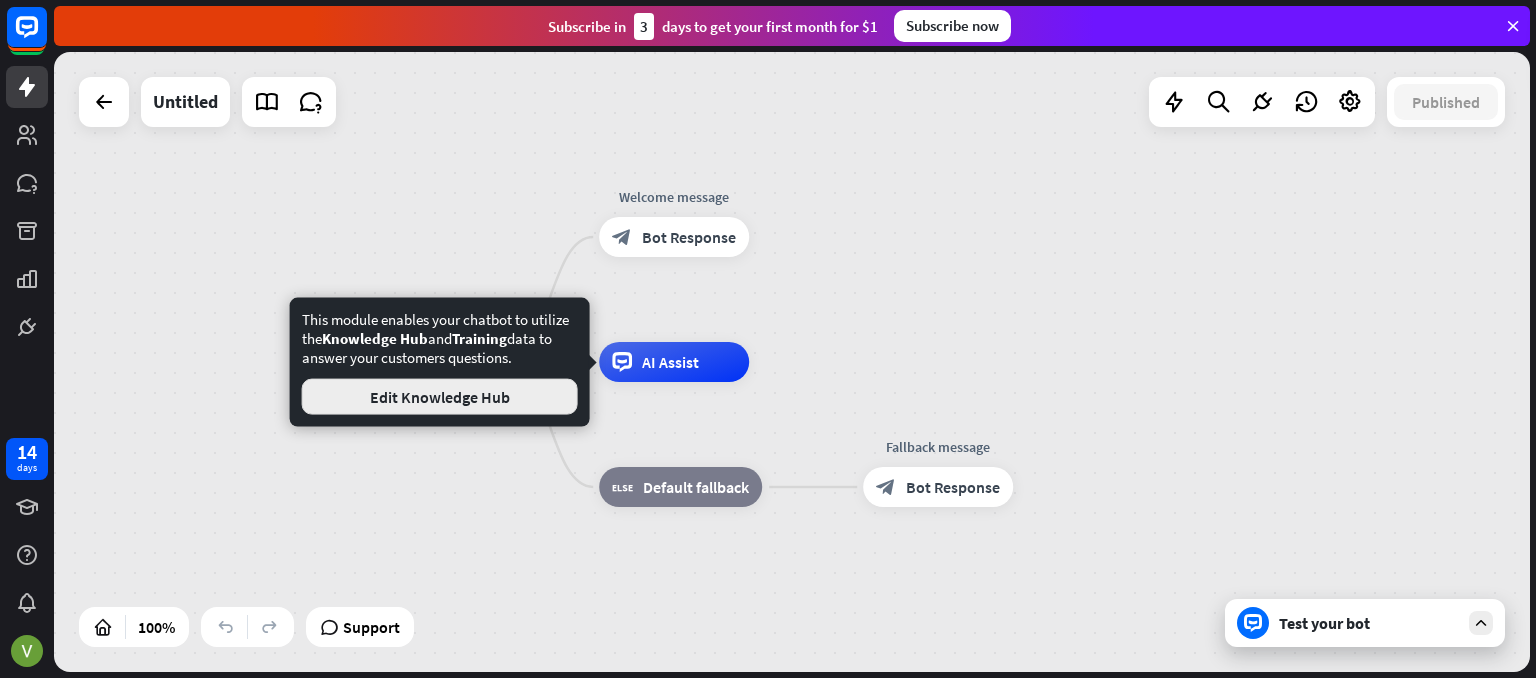 click on "Edit Knowledge Hub" at bounding box center [440, 397] 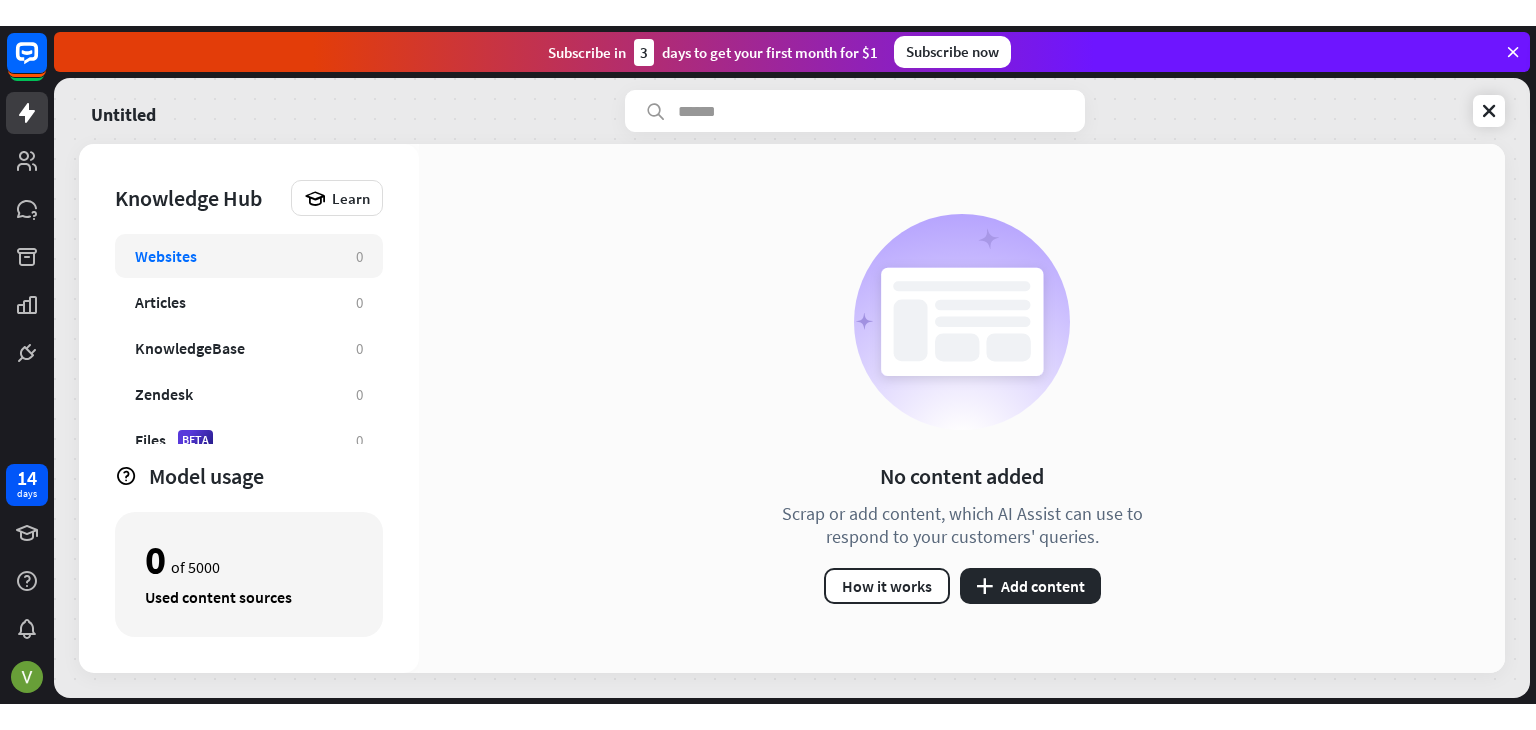scroll, scrollTop: 0, scrollLeft: 0, axis: both 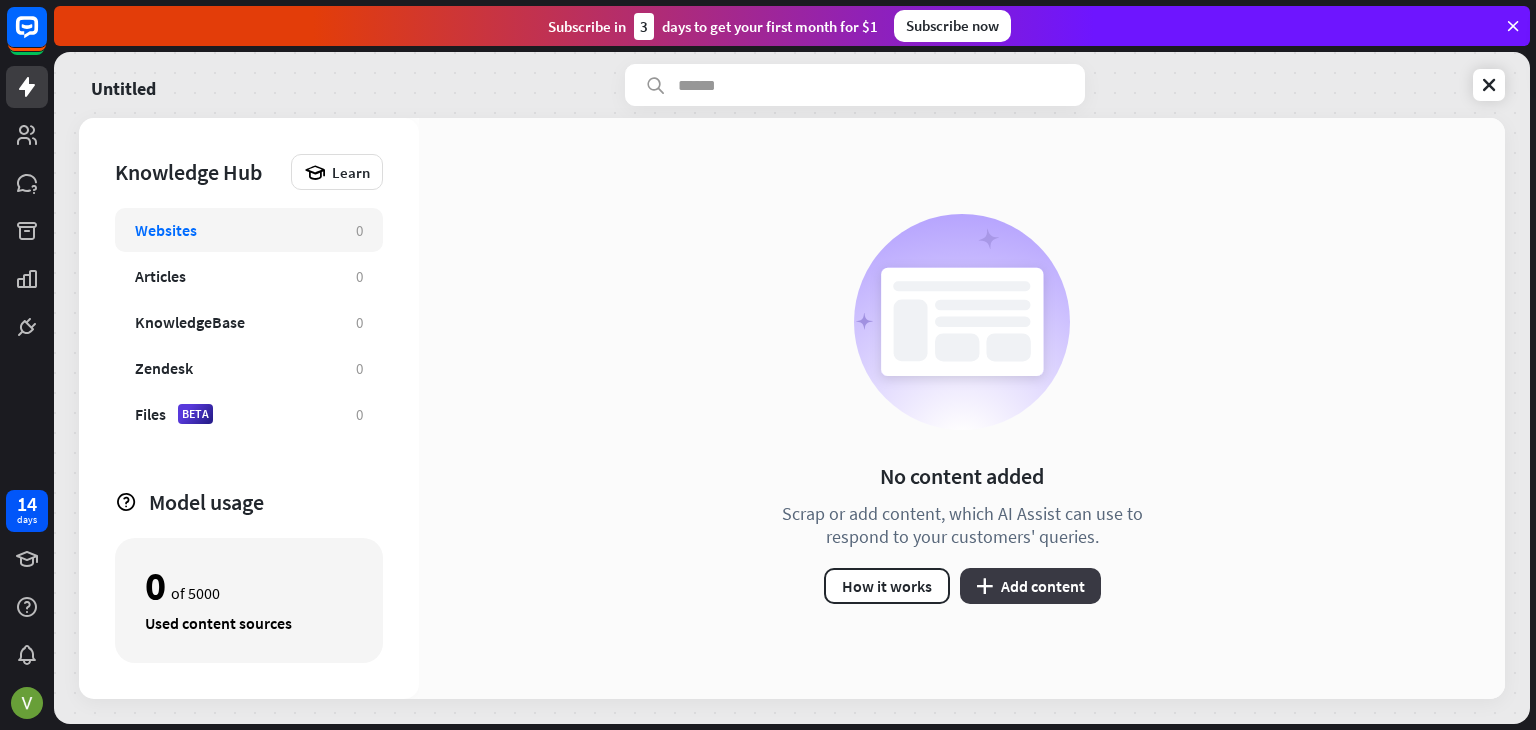 click on "plus
Add content" at bounding box center [1030, 586] 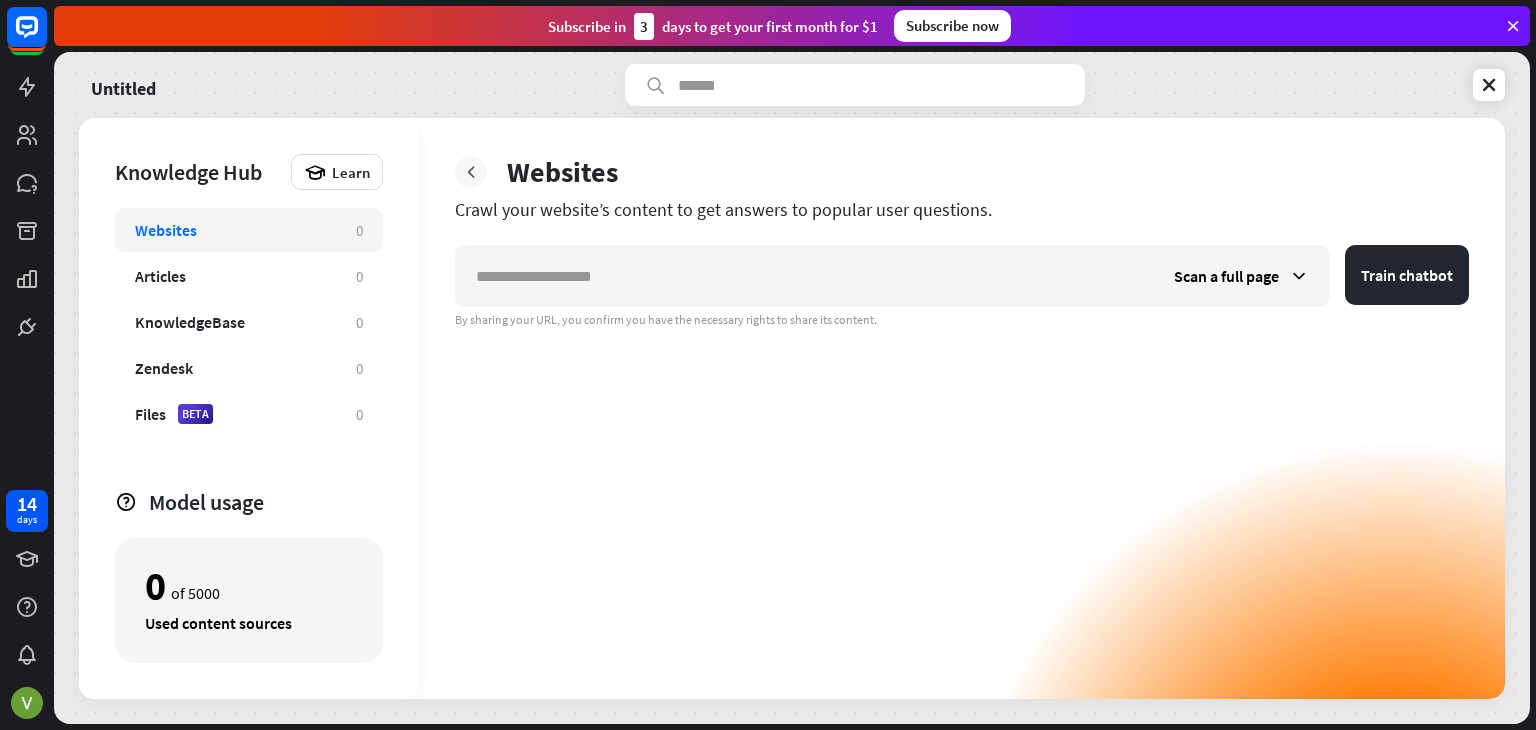 click at bounding box center (471, 172) 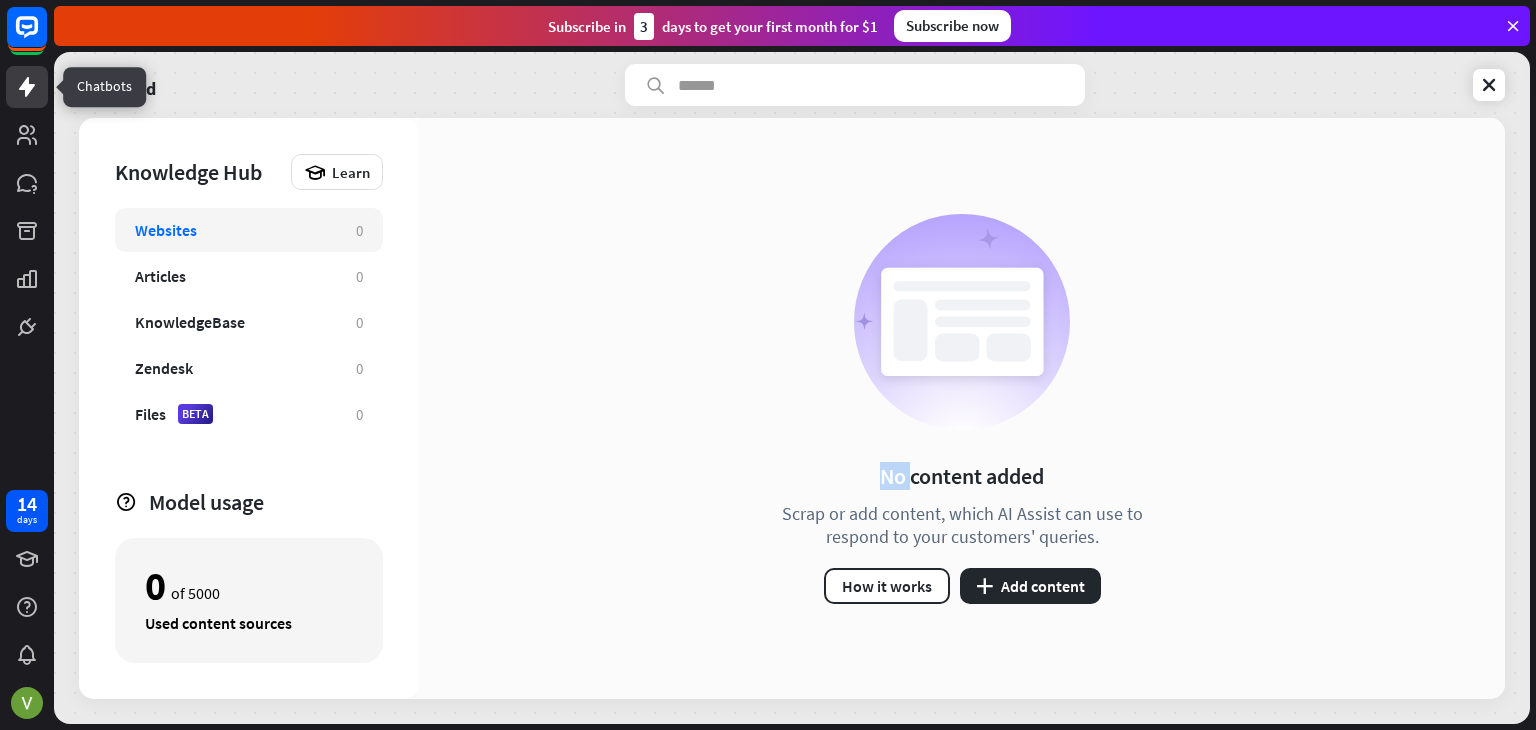click 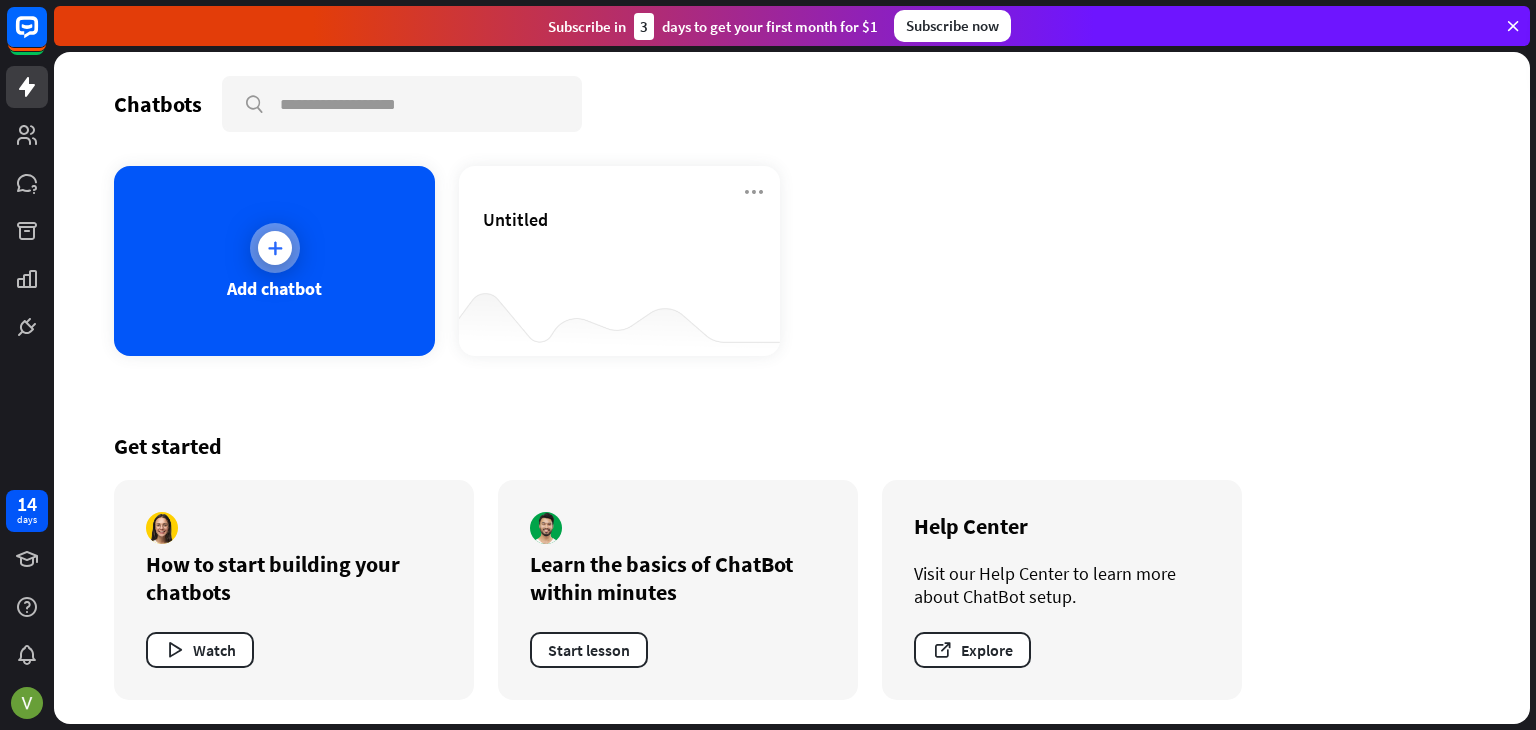click on "Add chatbot" at bounding box center (274, 261) 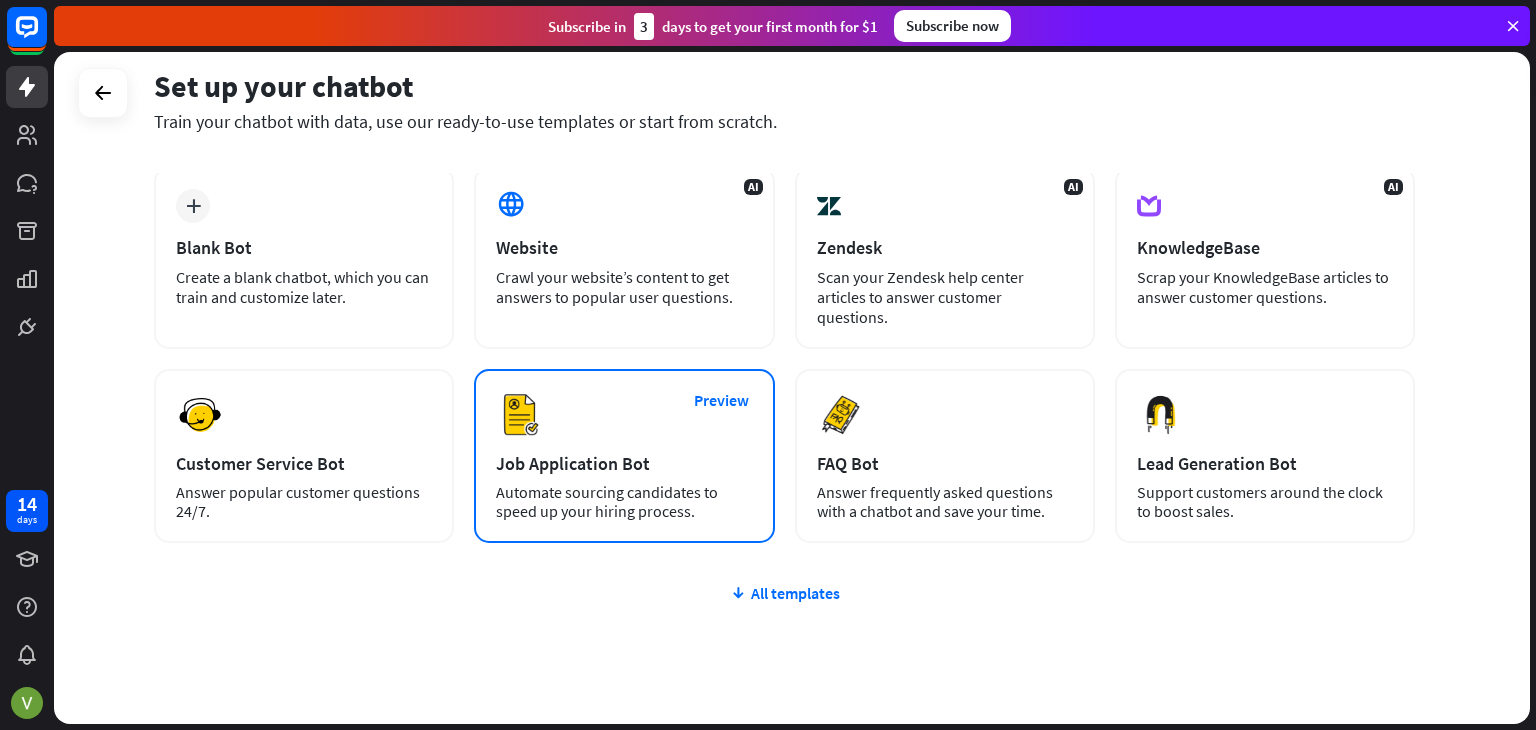 scroll, scrollTop: 100, scrollLeft: 0, axis: vertical 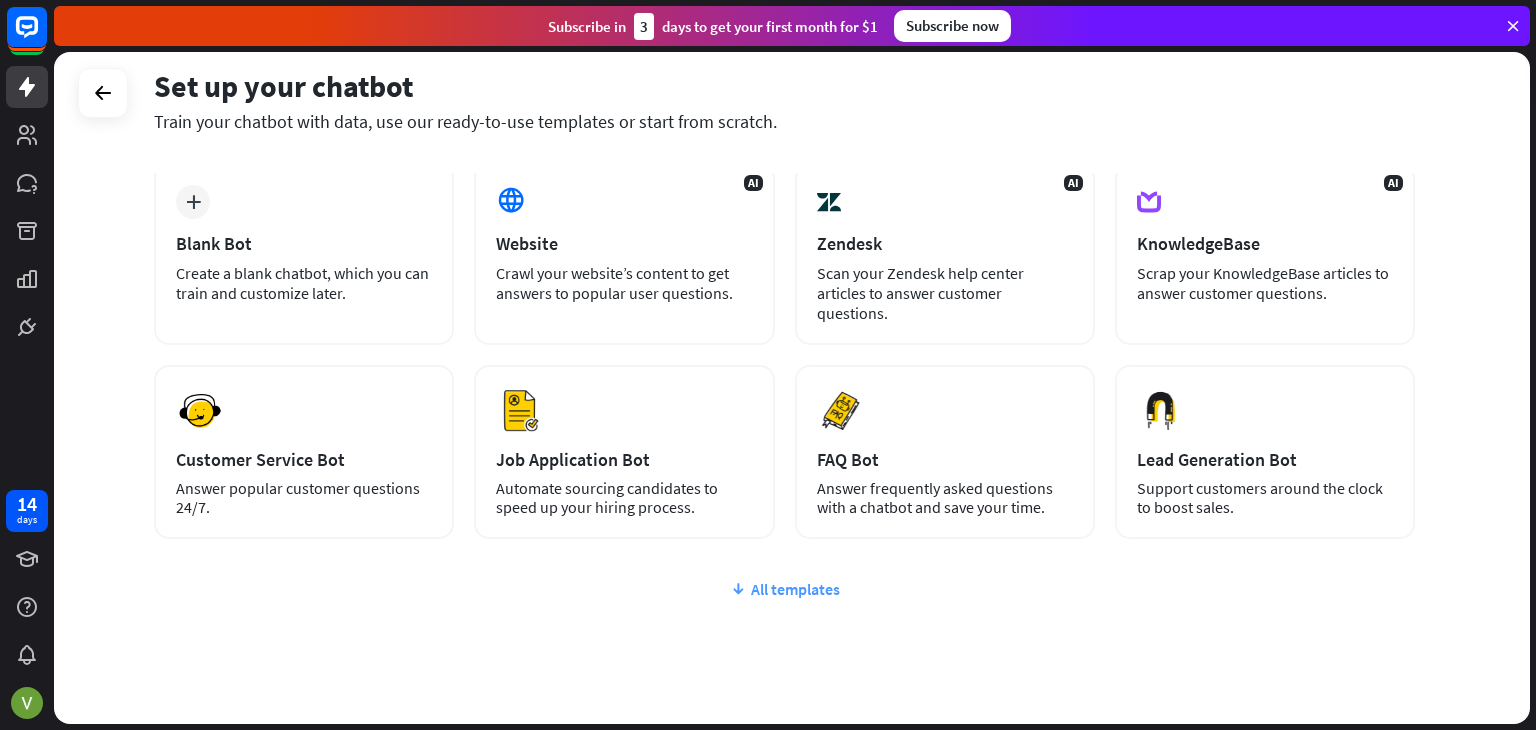click on "All templates" at bounding box center [784, 589] 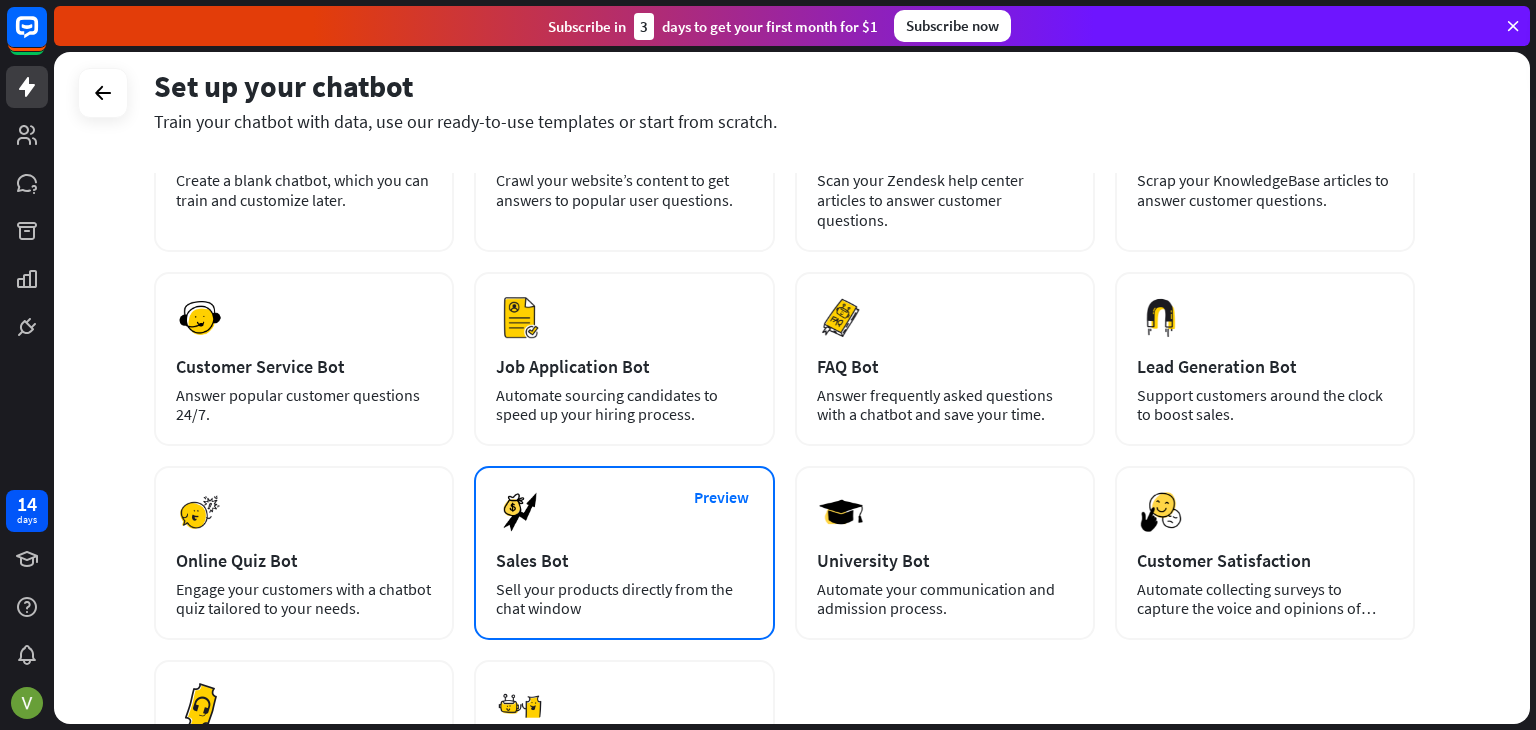 scroll, scrollTop: 200, scrollLeft: 0, axis: vertical 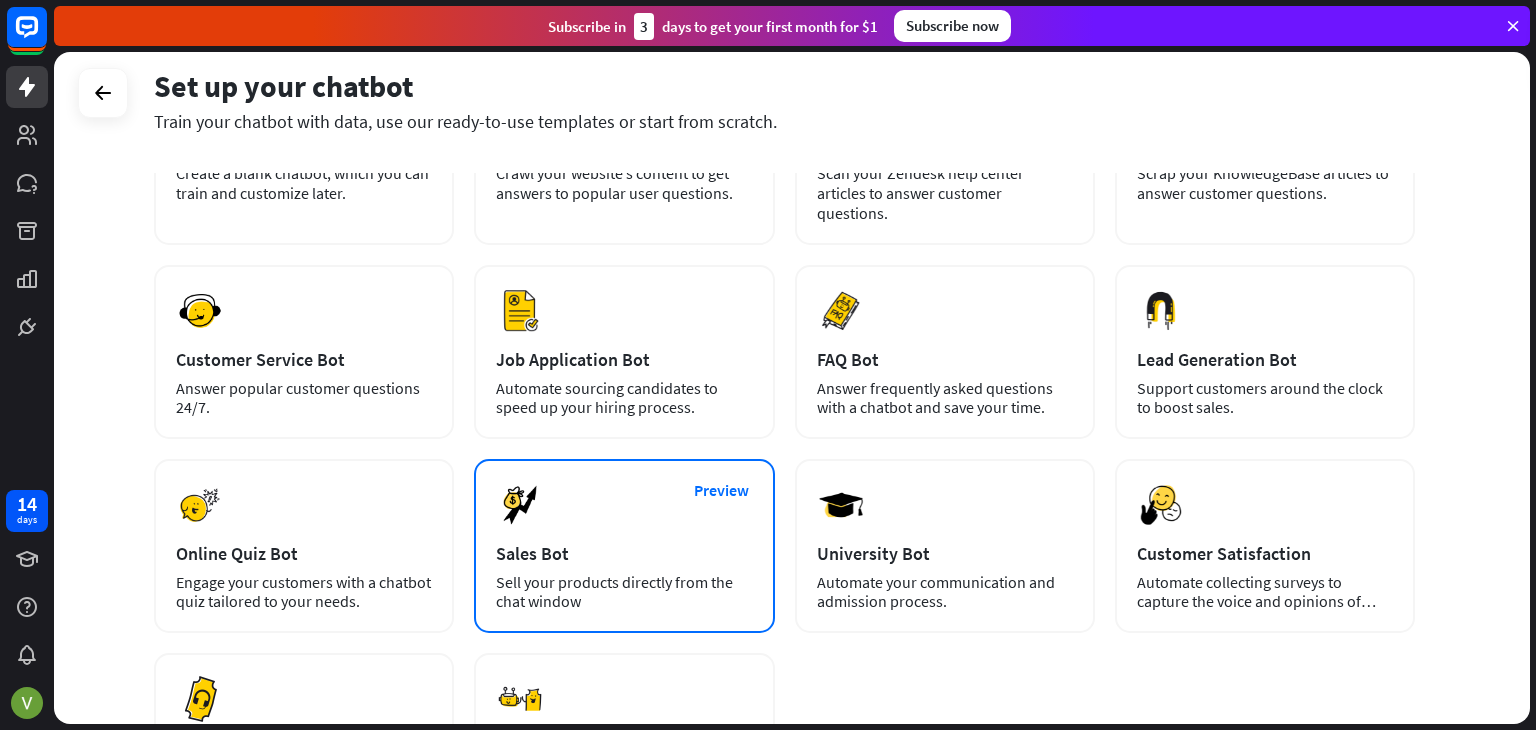 click on "Sell your products directly from the chat window" at bounding box center (624, 592) 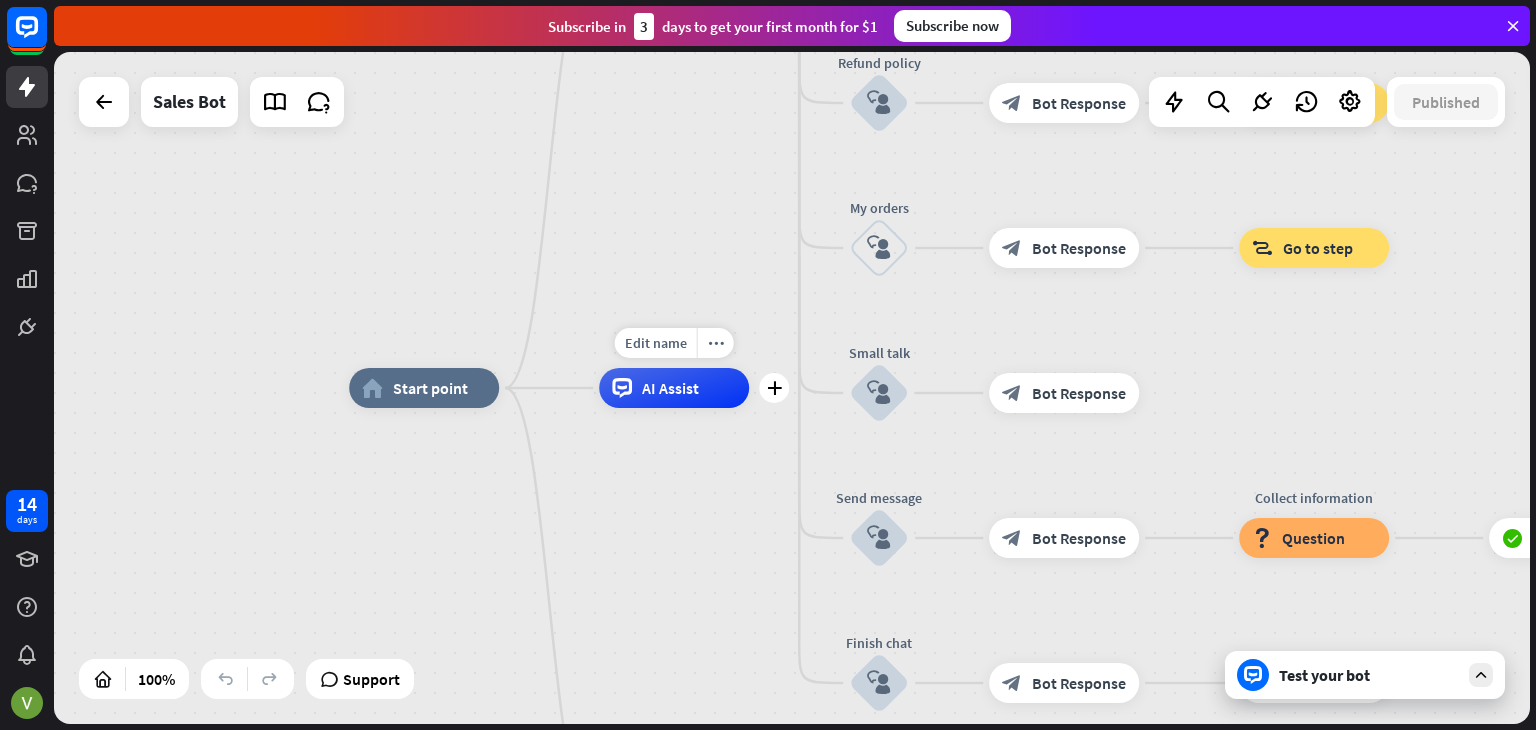 click on "AI Assist" at bounding box center (670, 388) 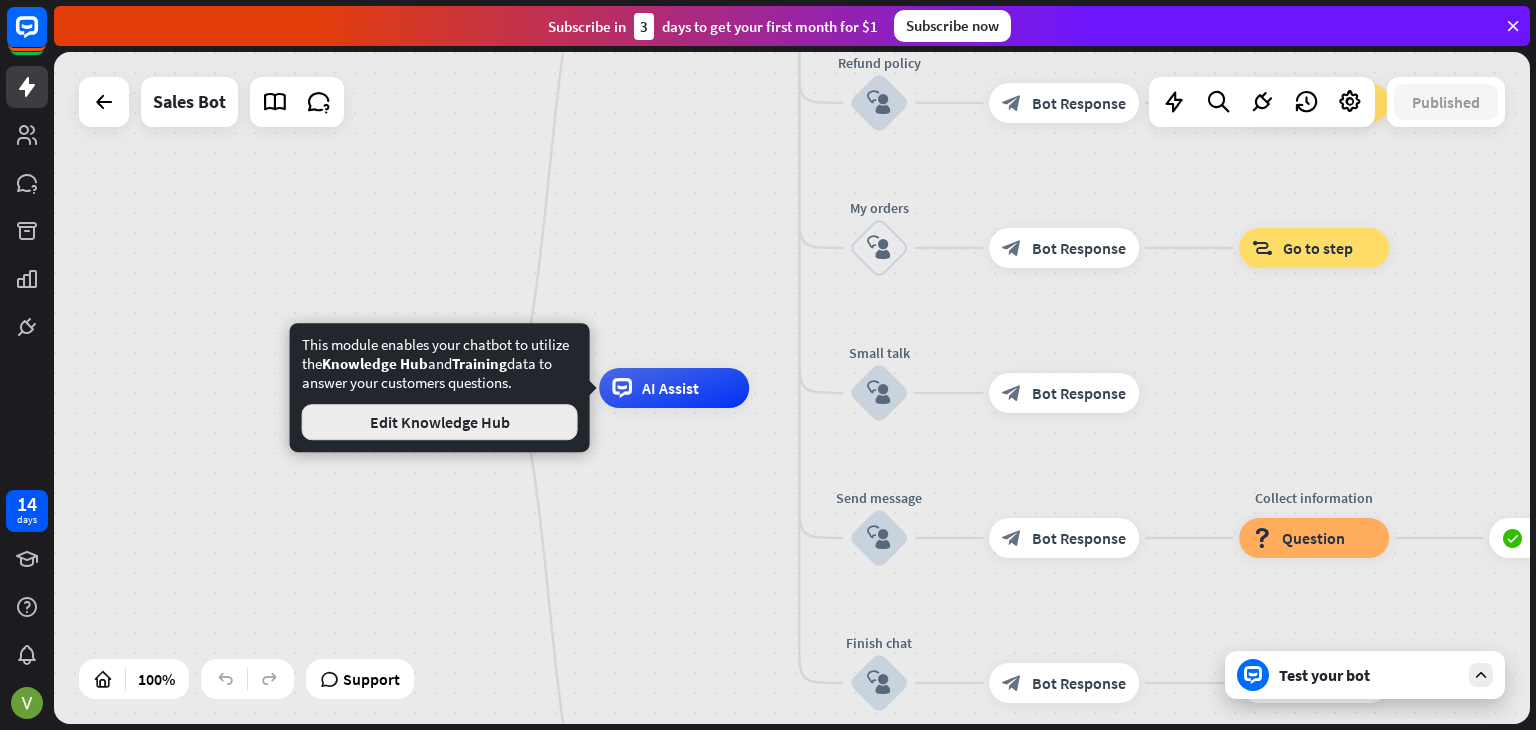 click on "Edit Knowledge Hub" at bounding box center [440, 422] 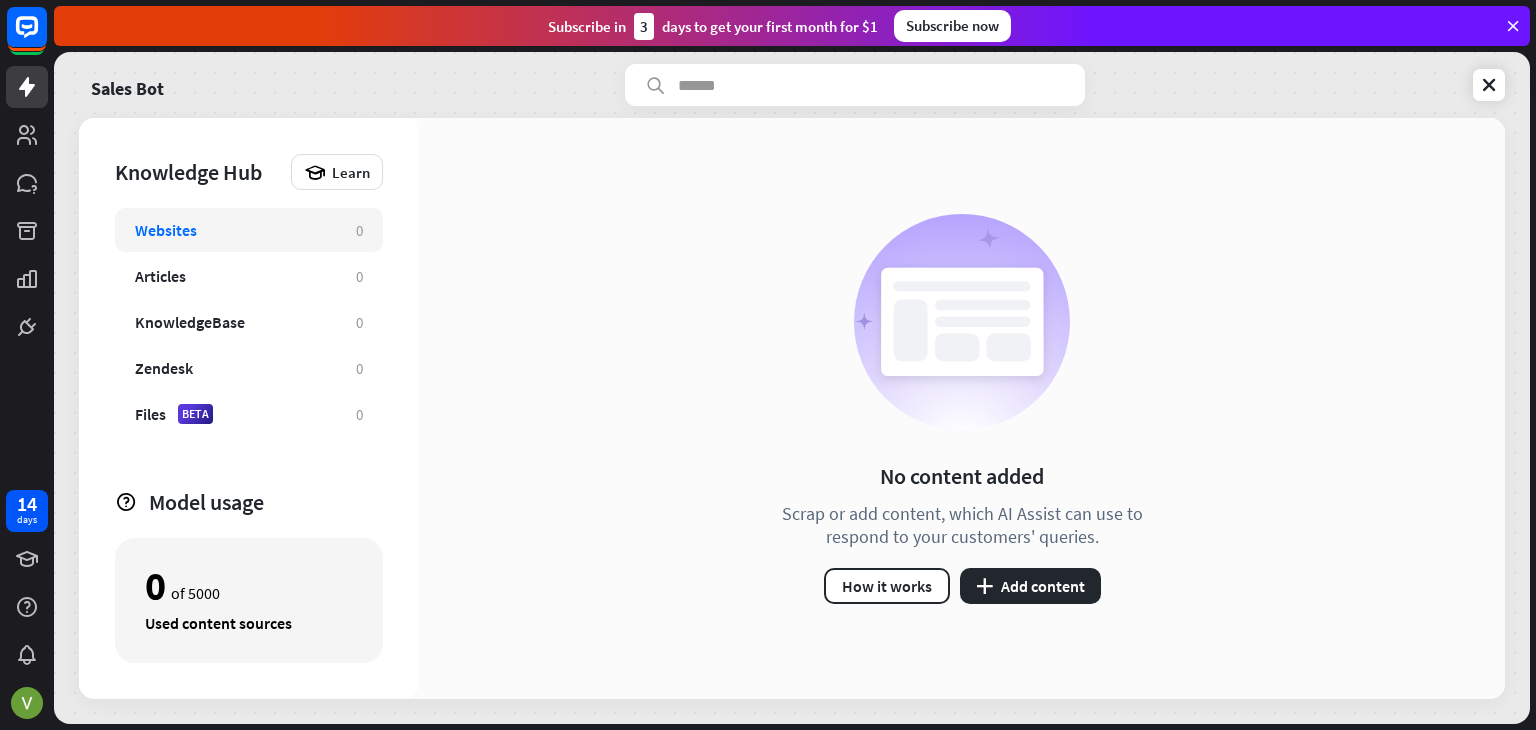 click at bounding box center [27, 174] 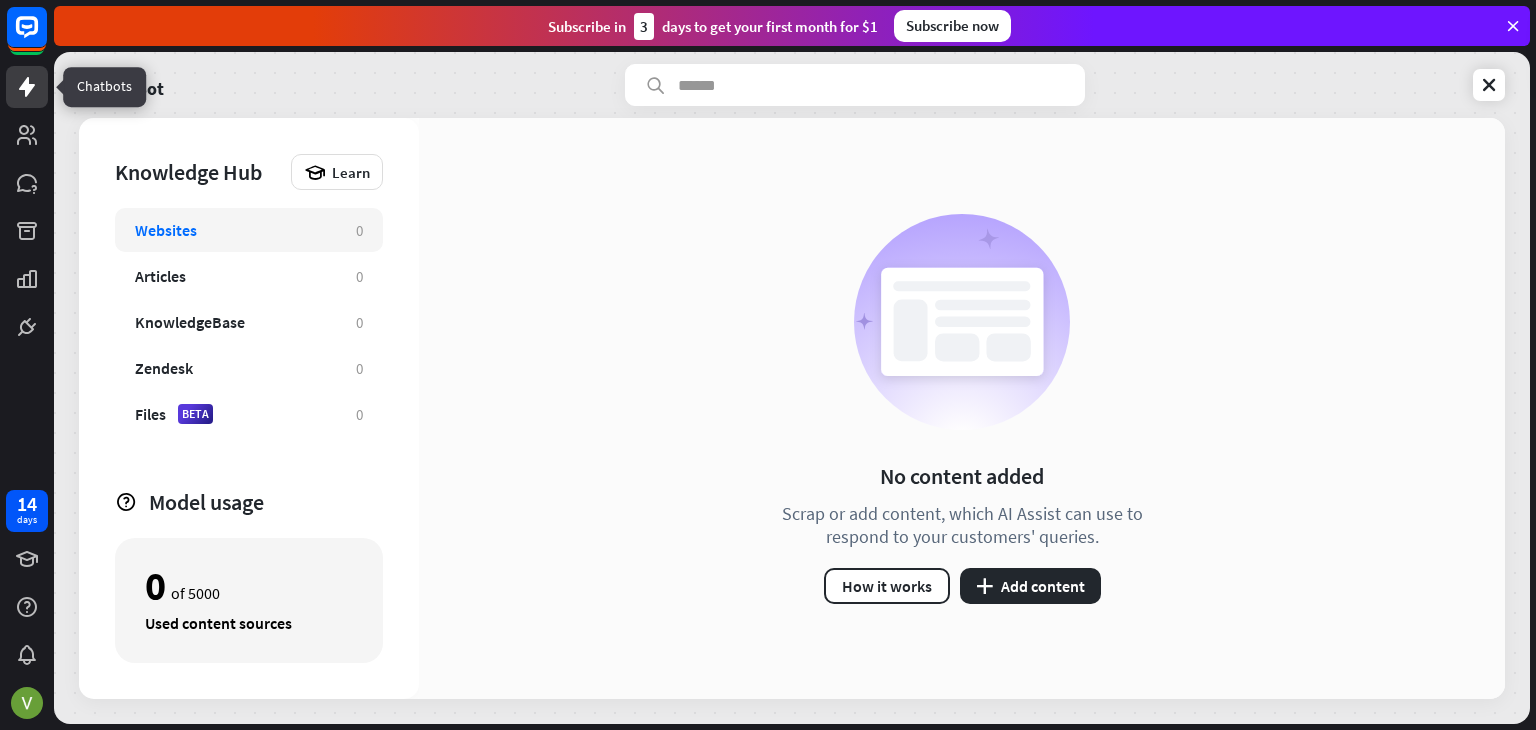 drag, startPoint x: 16, startPoint y: 100, endPoint x: 11, endPoint y: 85, distance: 15.811388 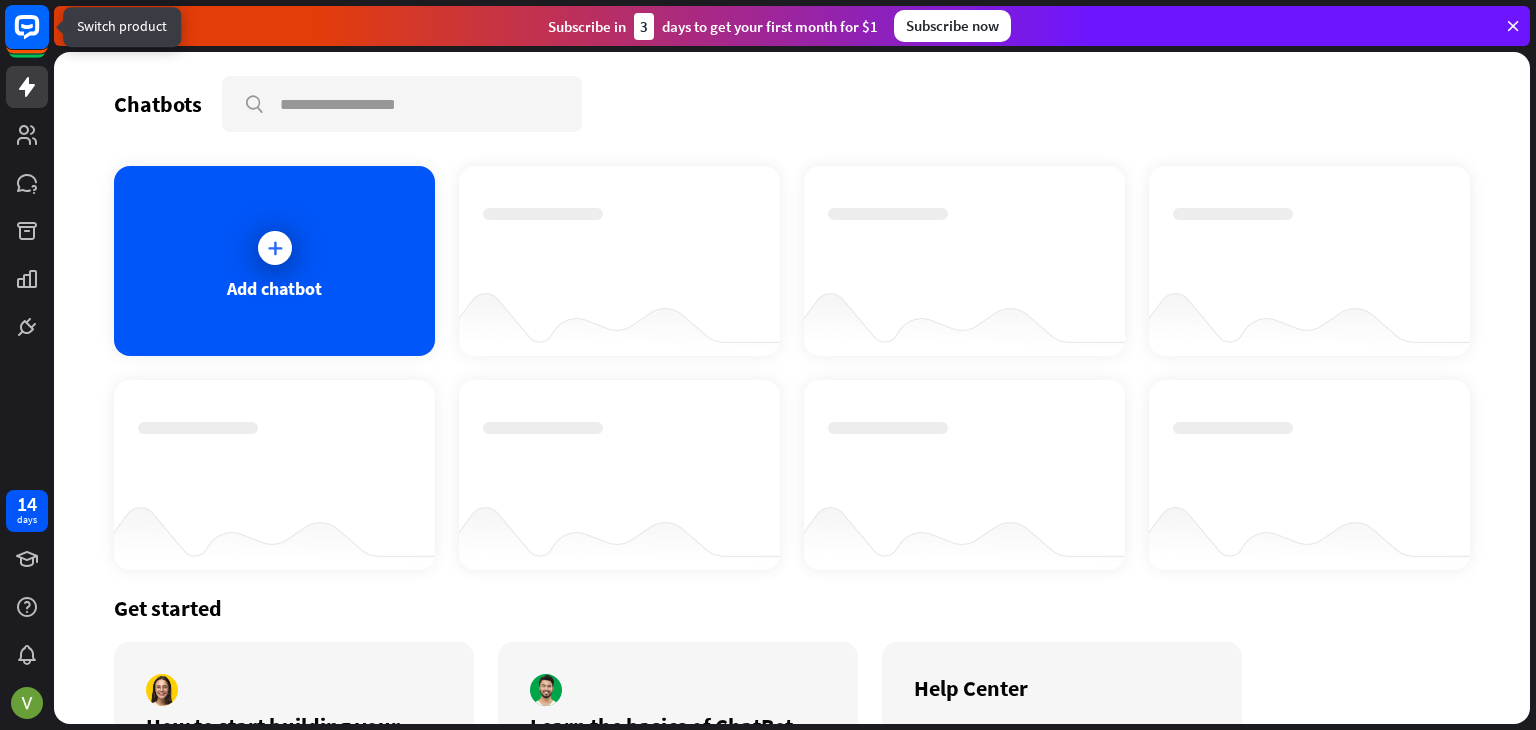 click 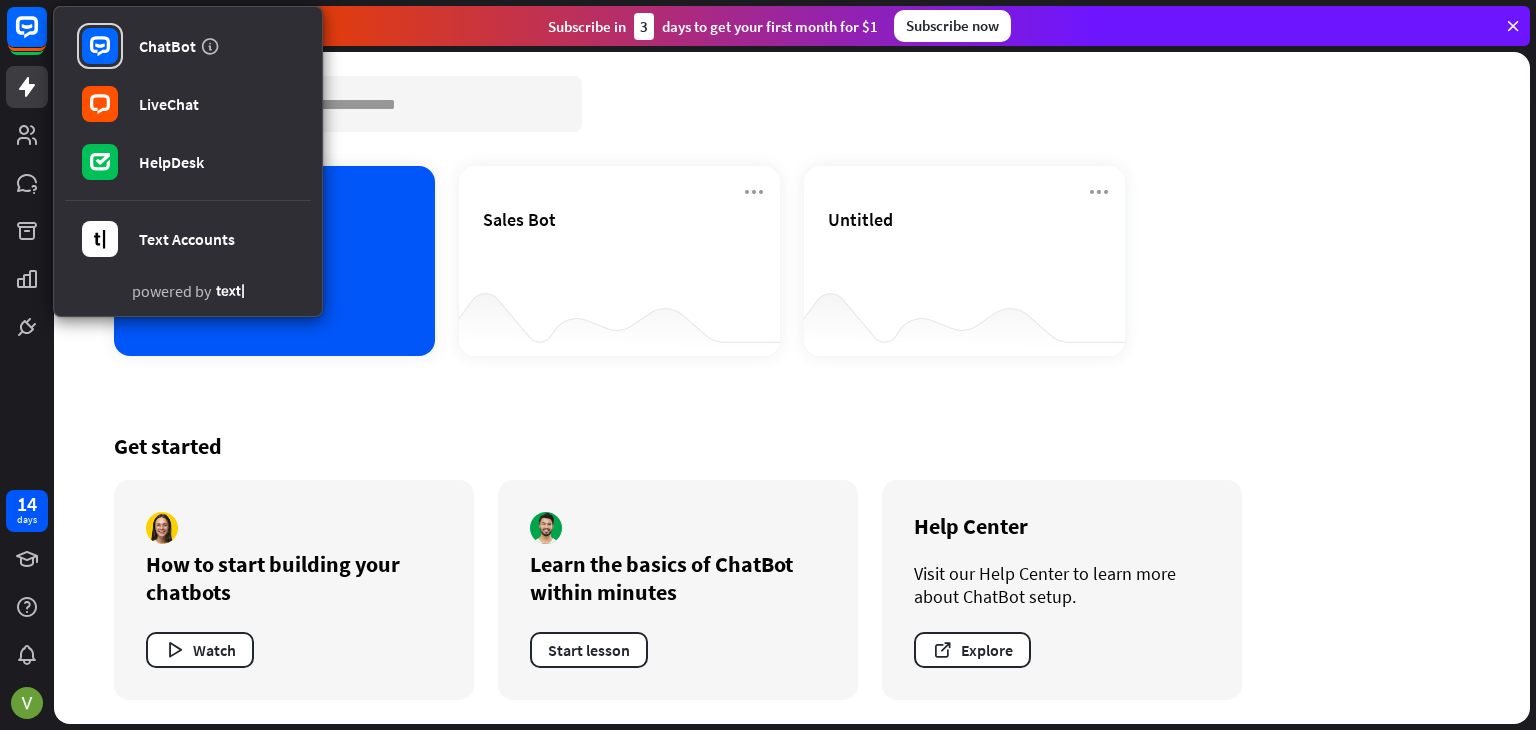 click on "Chatbots   search         Add chatbot
Sales Bot
Untitled
Get started
How to start building your chatbots
Watch
Learn the basics of ChatBot within minutes
Start lesson
Help Center
Visit our Help Center to learn more about ChatBot
setup.
Explore" at bounding box center (792, 388) 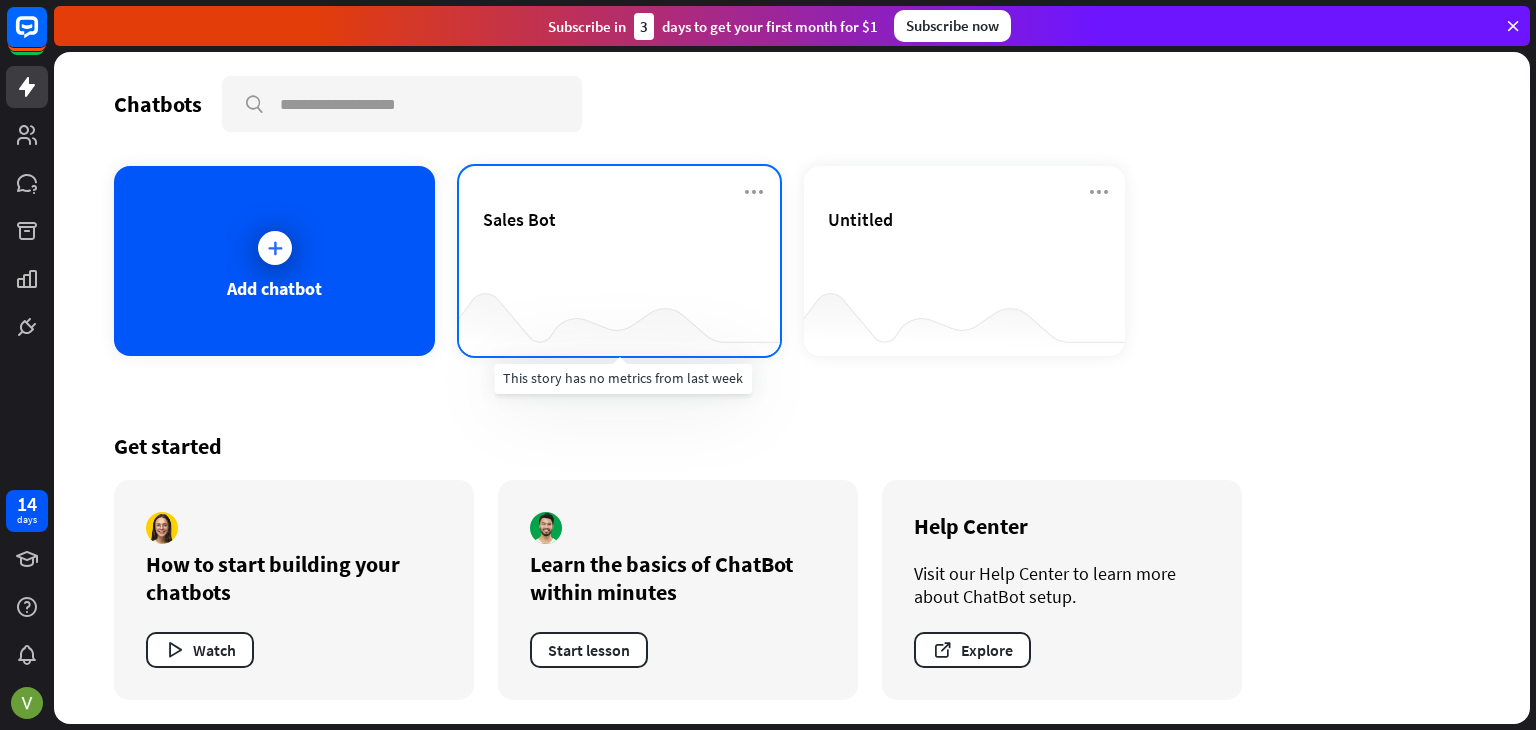 click at bounding box center [619, 316] 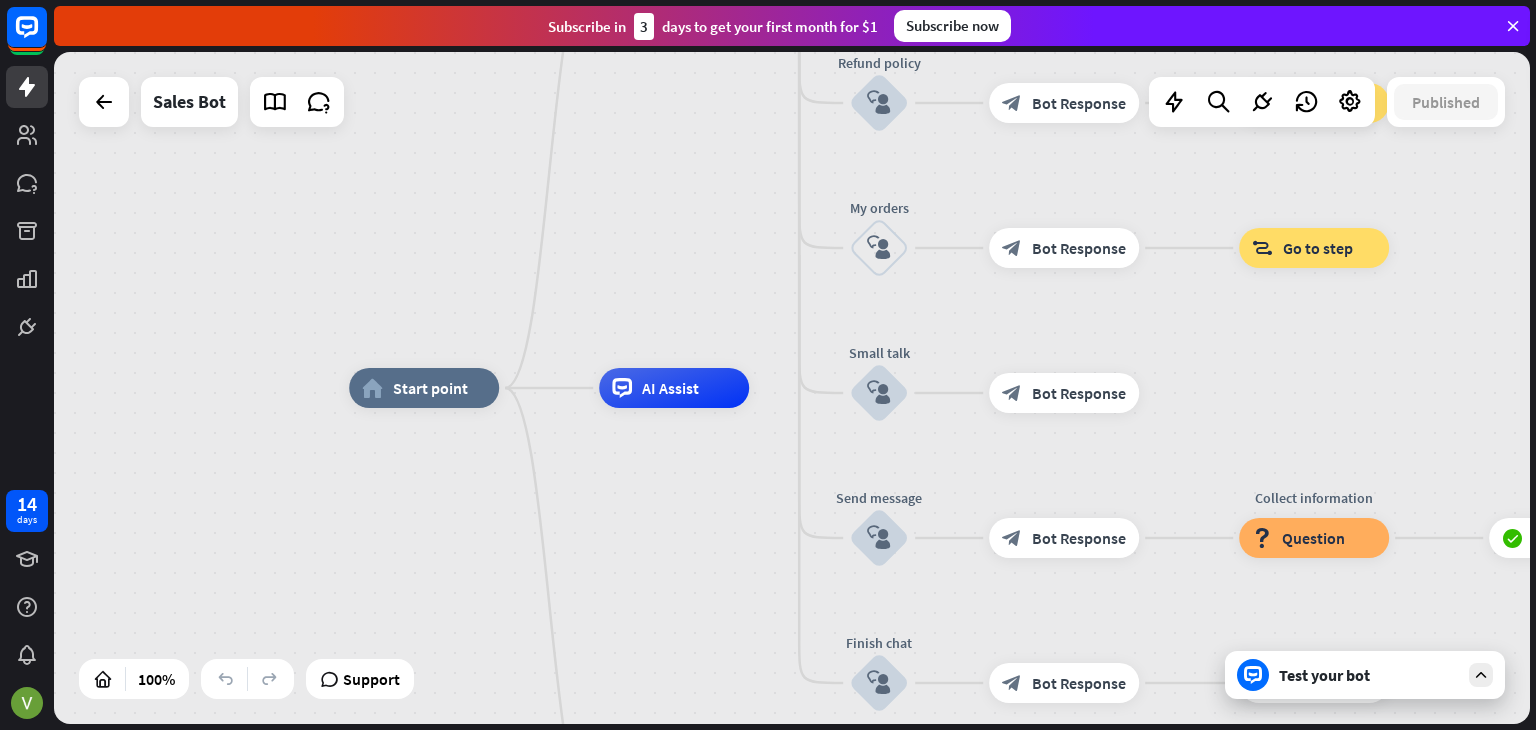 drag, startPoint x: 689, startPoint y: 251, endPoint x: 434, endPoint y: 273, distance: 255.94727 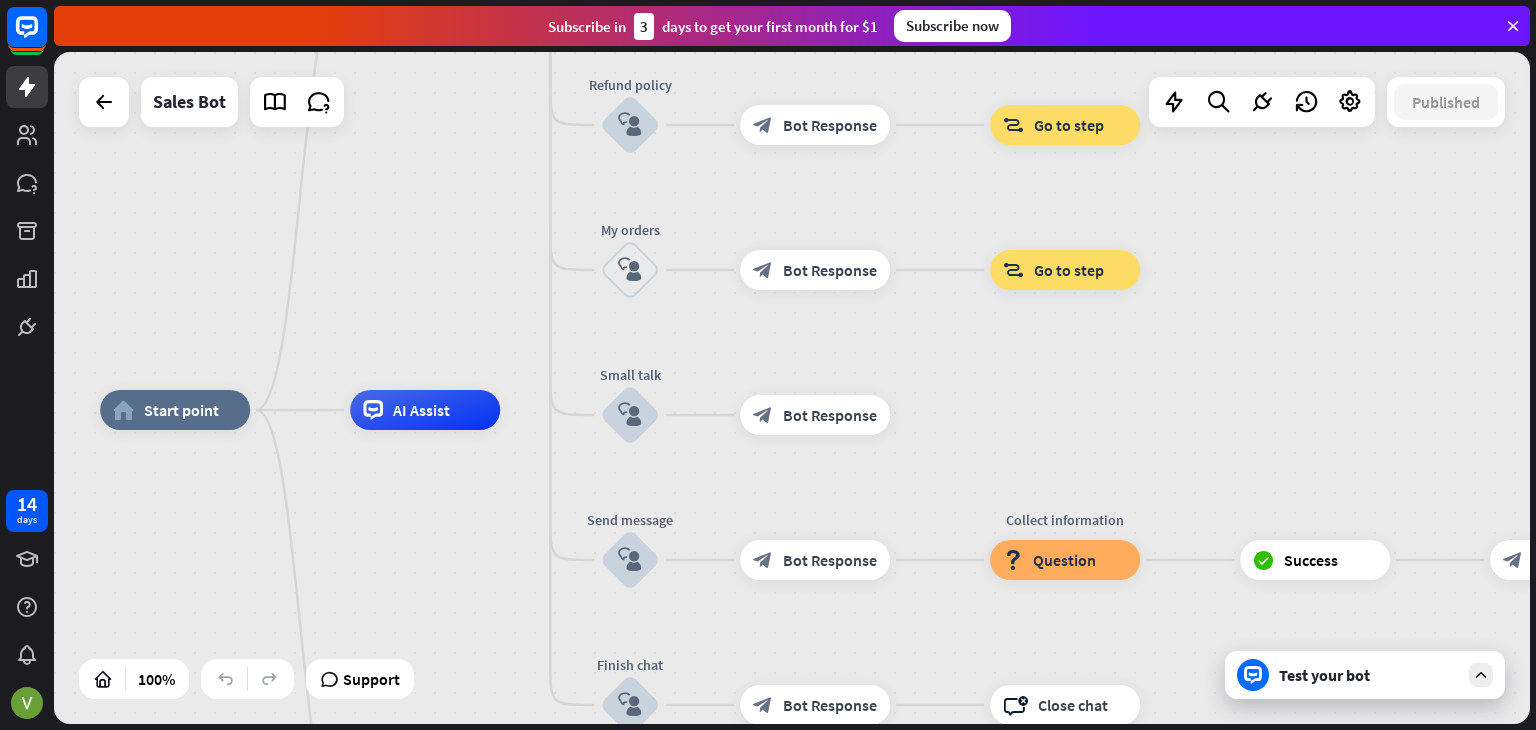 drag, startPoint x: 459, startPoint y: 225, endPoint x: 475, endPoint y: 386, distance: 161.79308 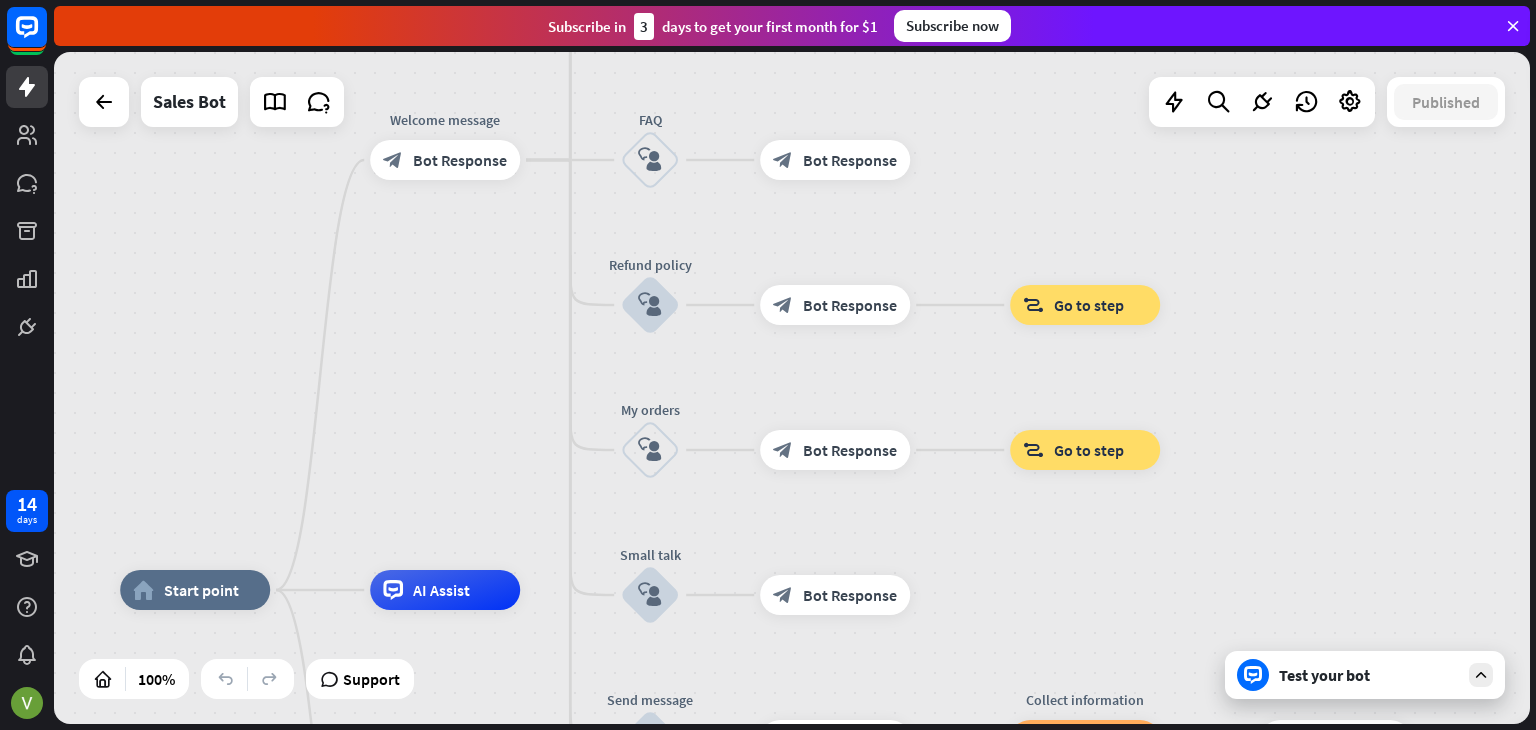 drag, startPoint x: 470, startPoint y: 353, endPoint x: 456, endPoint y: 417, distance: 65.51336 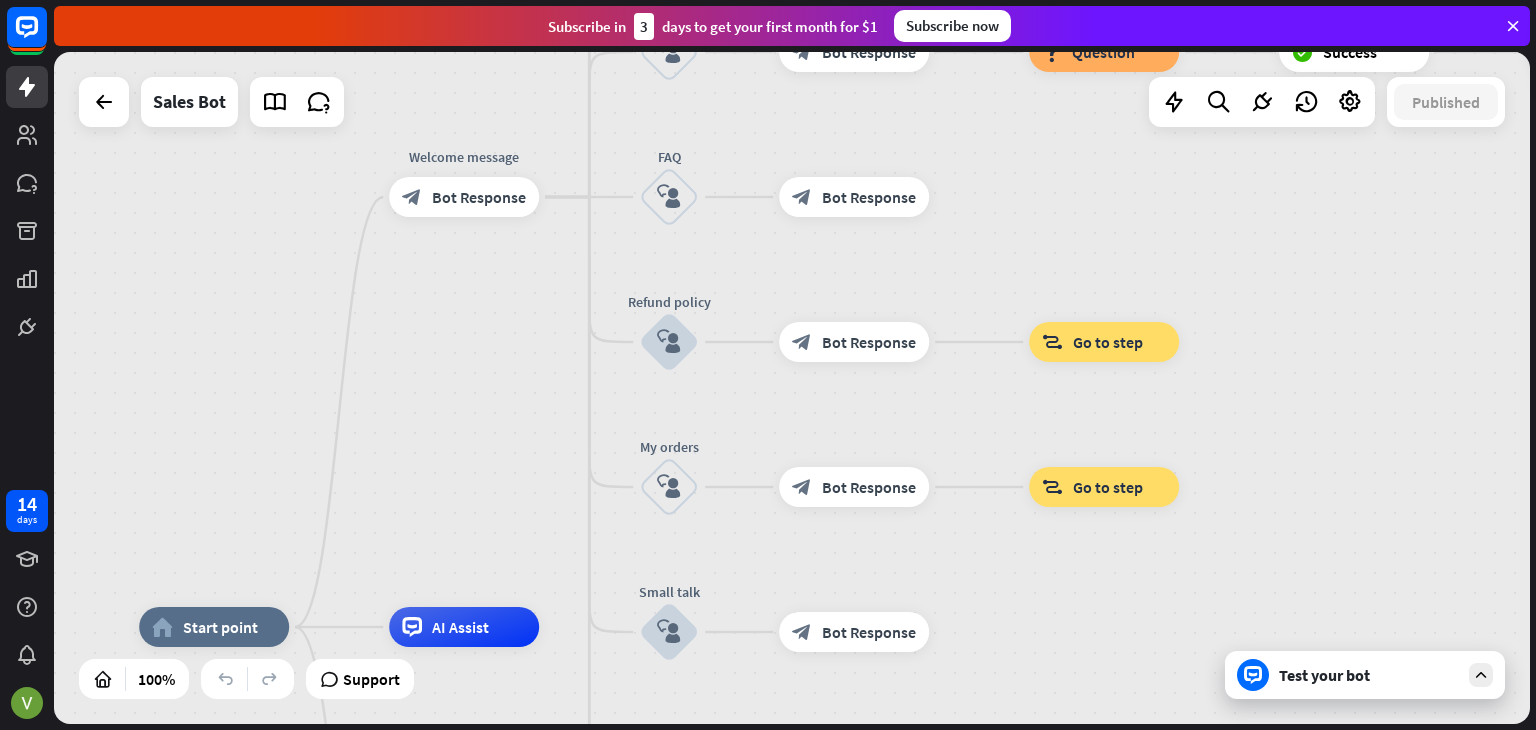 drag, startPoint x: 320, startPoint y: 547, endPoint x: 400, endPoint y: 435, distance: 137.6372 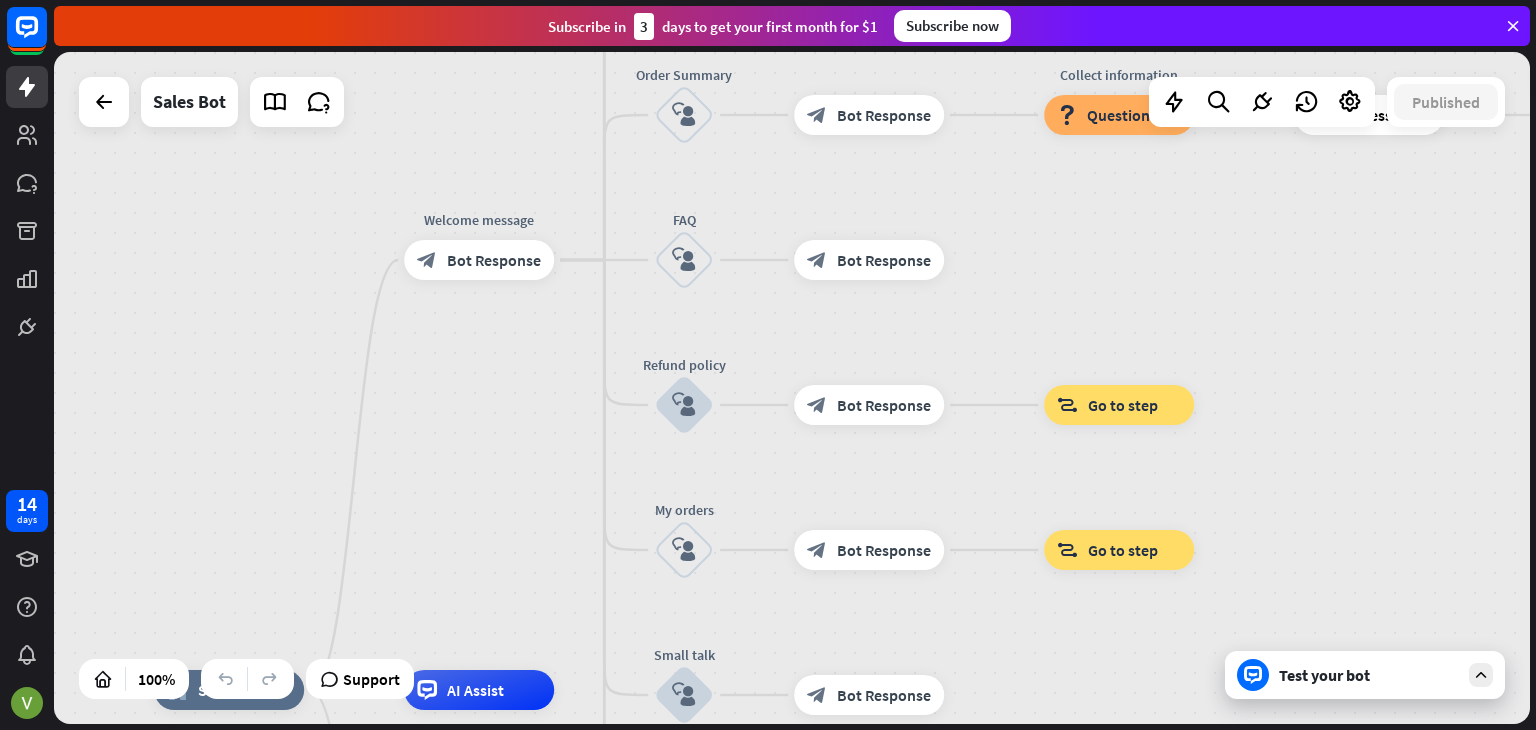drag, startPoint x: 428, startPoint y: 429, endPoint x: 386, endPoint y: 586, distance: 162.52077 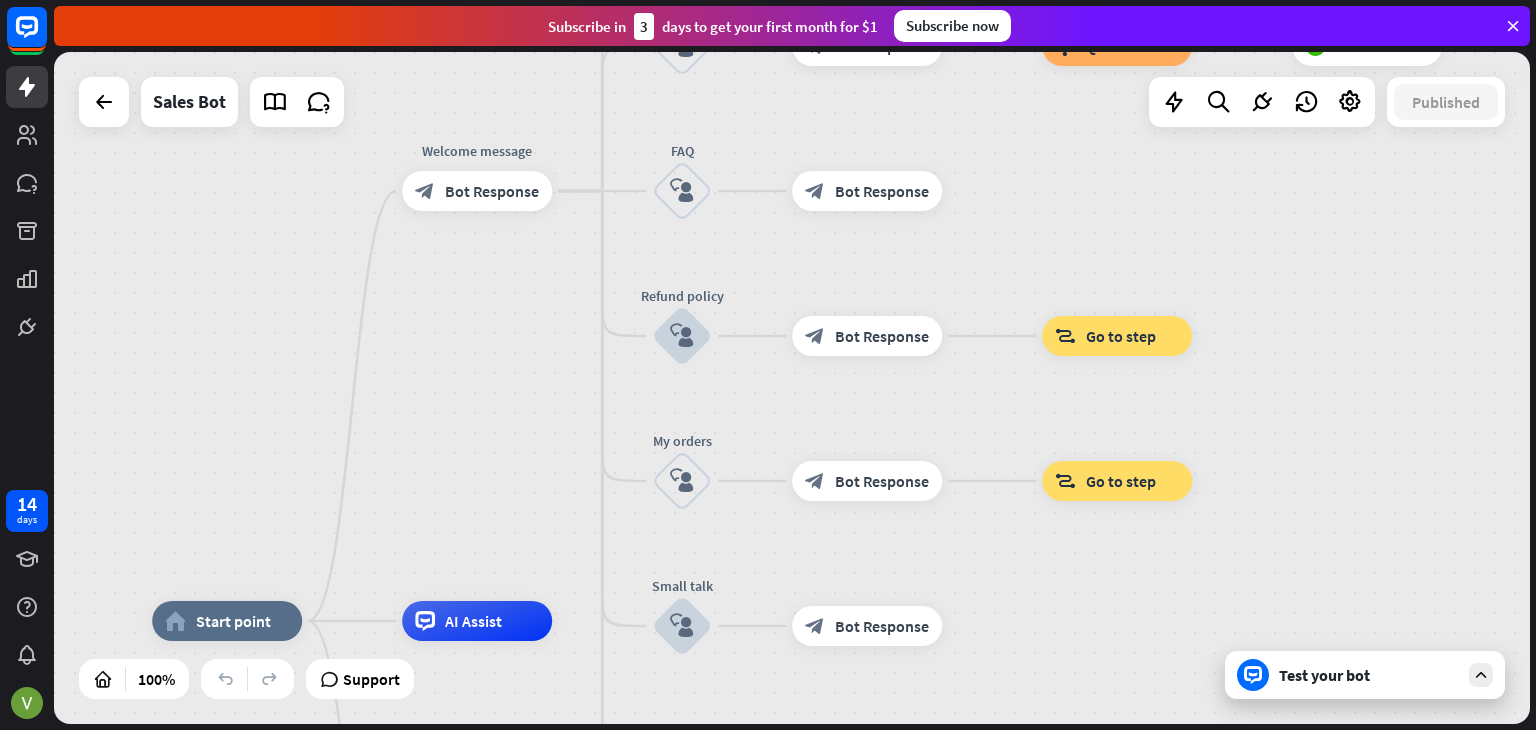drag, startPoint x: 568, startPoint y: 393, endPoint x: 575, endPoint y: 273, distance: 120.203995 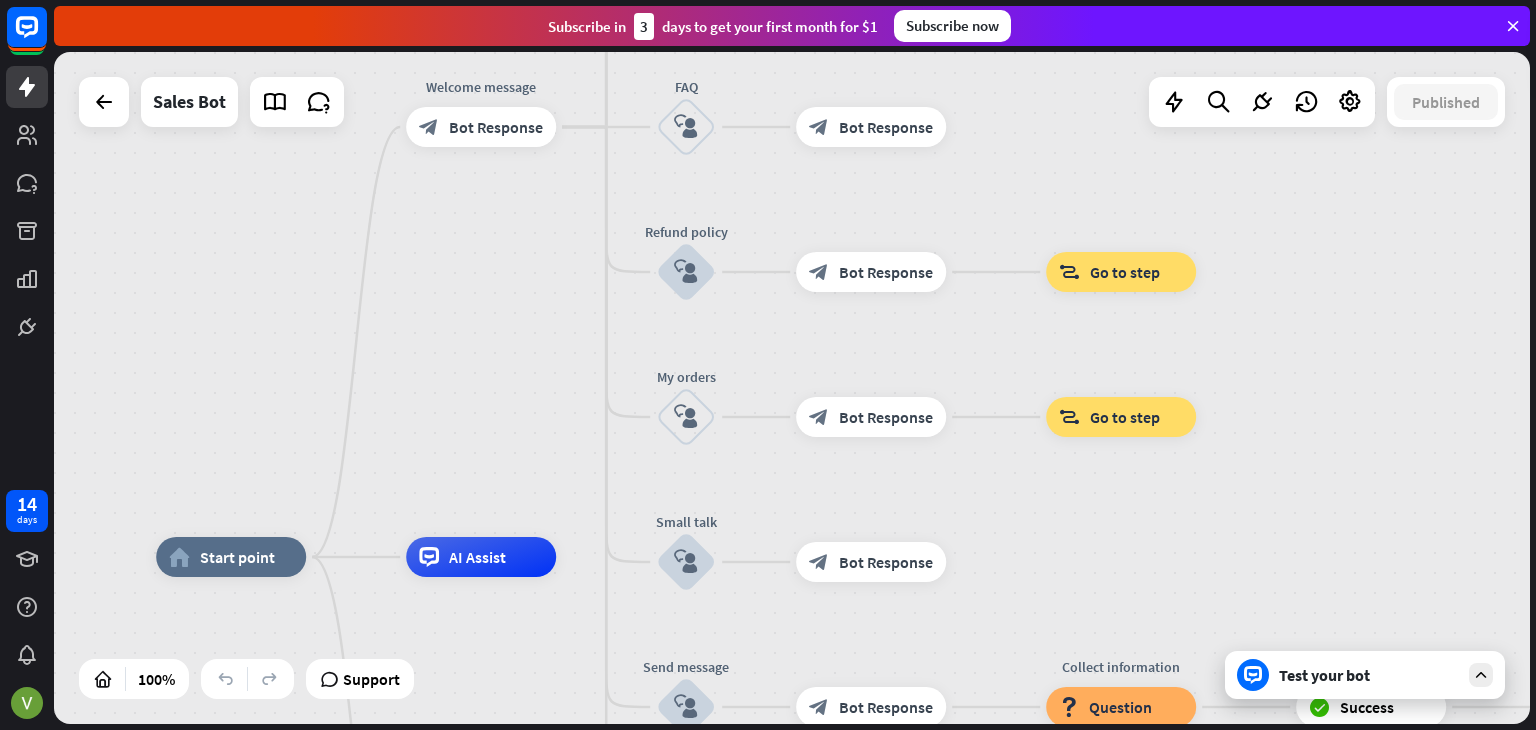 drag, startPoint x: 584, startPoint y: 400, endPoint x: 583, endPoint y: 217, distance: 183.00273 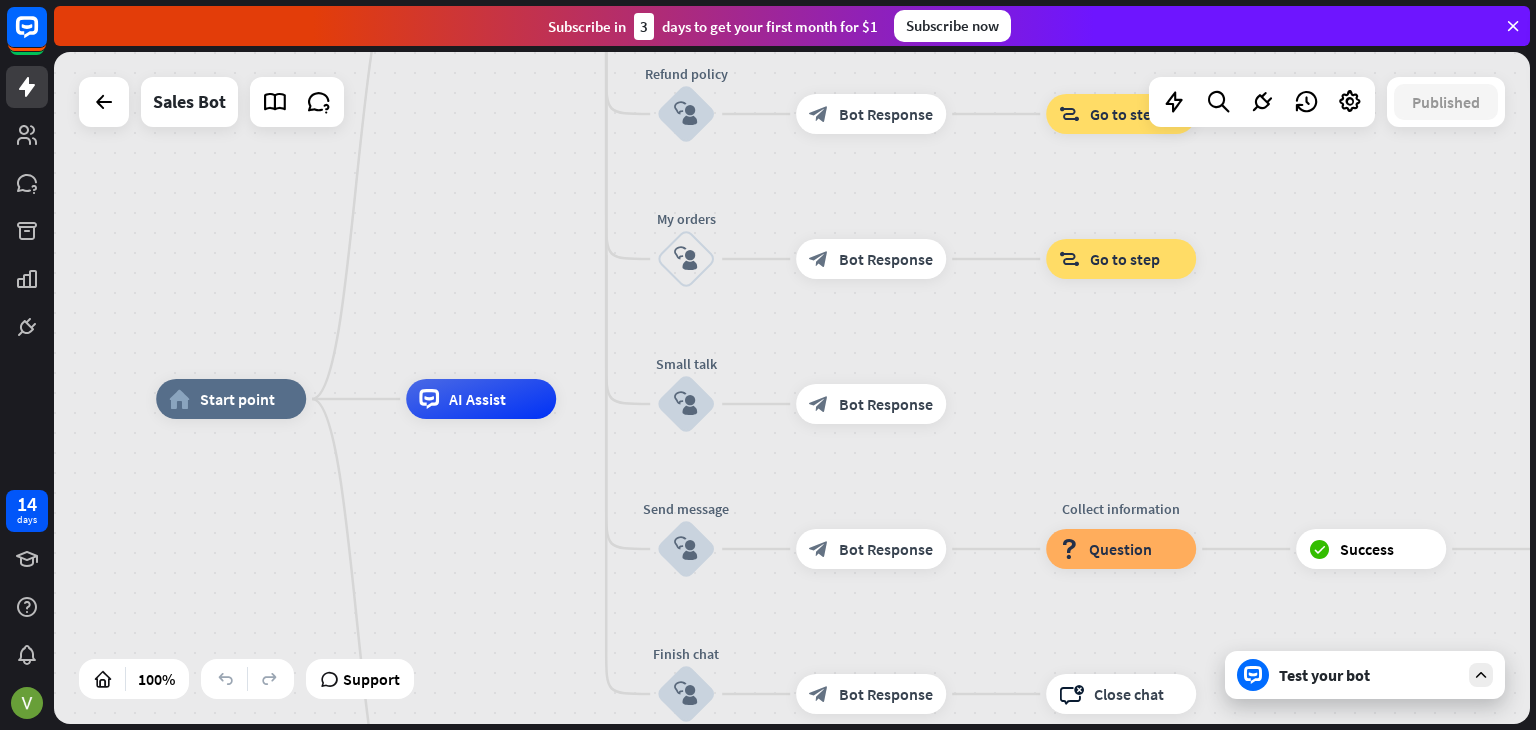 drag, startPoint x: 596, startPoint y: 352, endPoint x: 596, endPoint y: 227, distance: 125 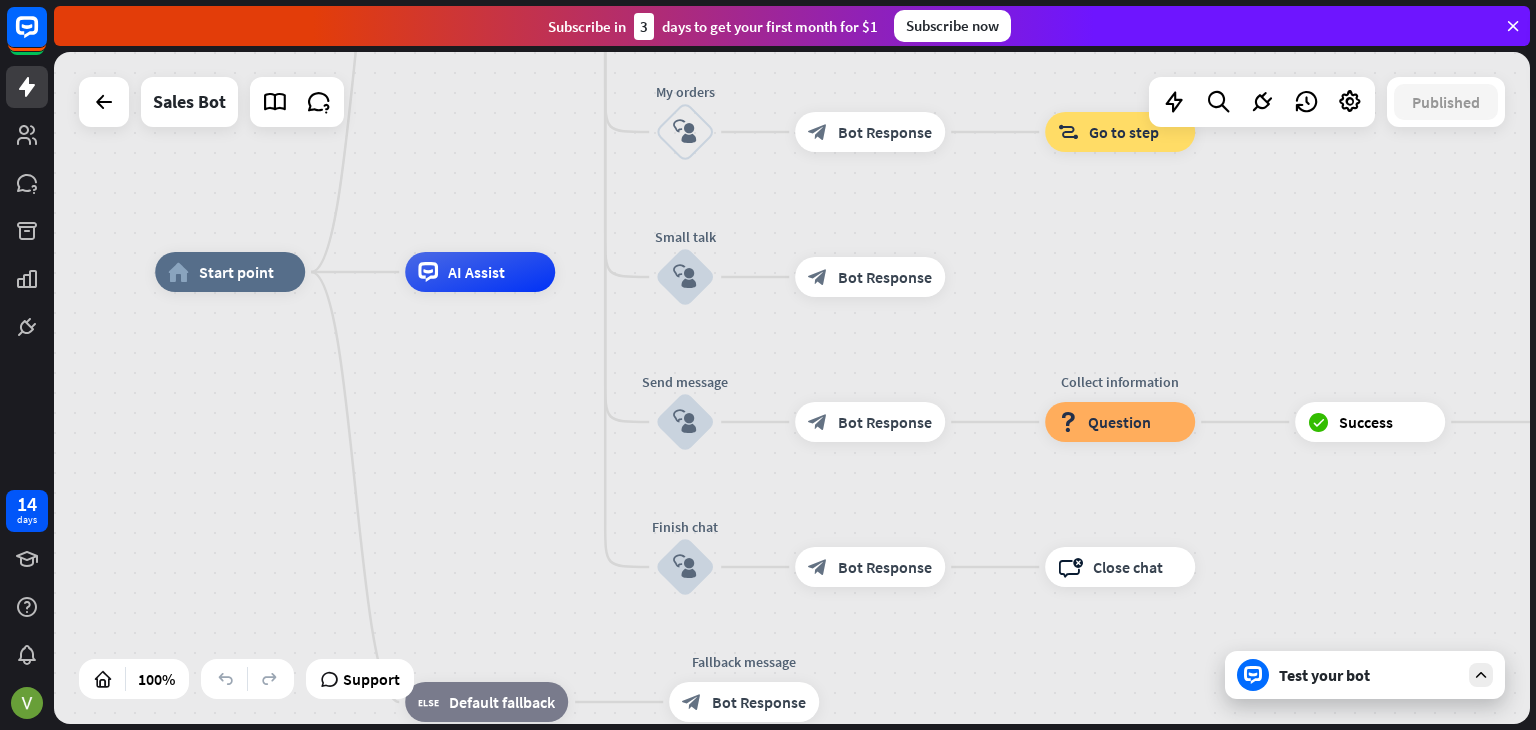 drag, startPoint x: 597, startPoint y: 444, endPoint x: 586, endPoint y: 314, distance: 130.46455 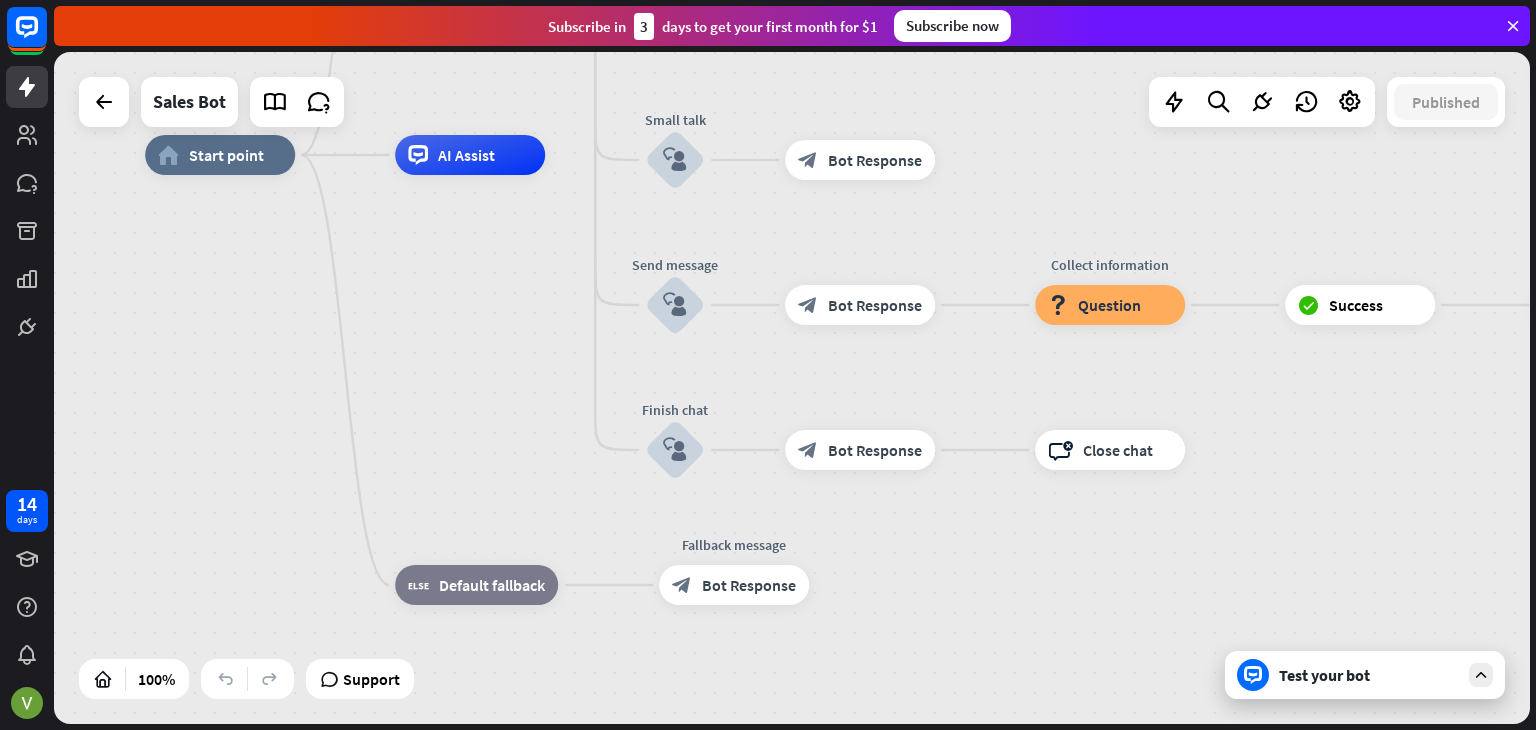 drag, startPoint x: 563, startPoint y: 470, endPoint x: 546, endPoint y: 424, distance: 49.0408 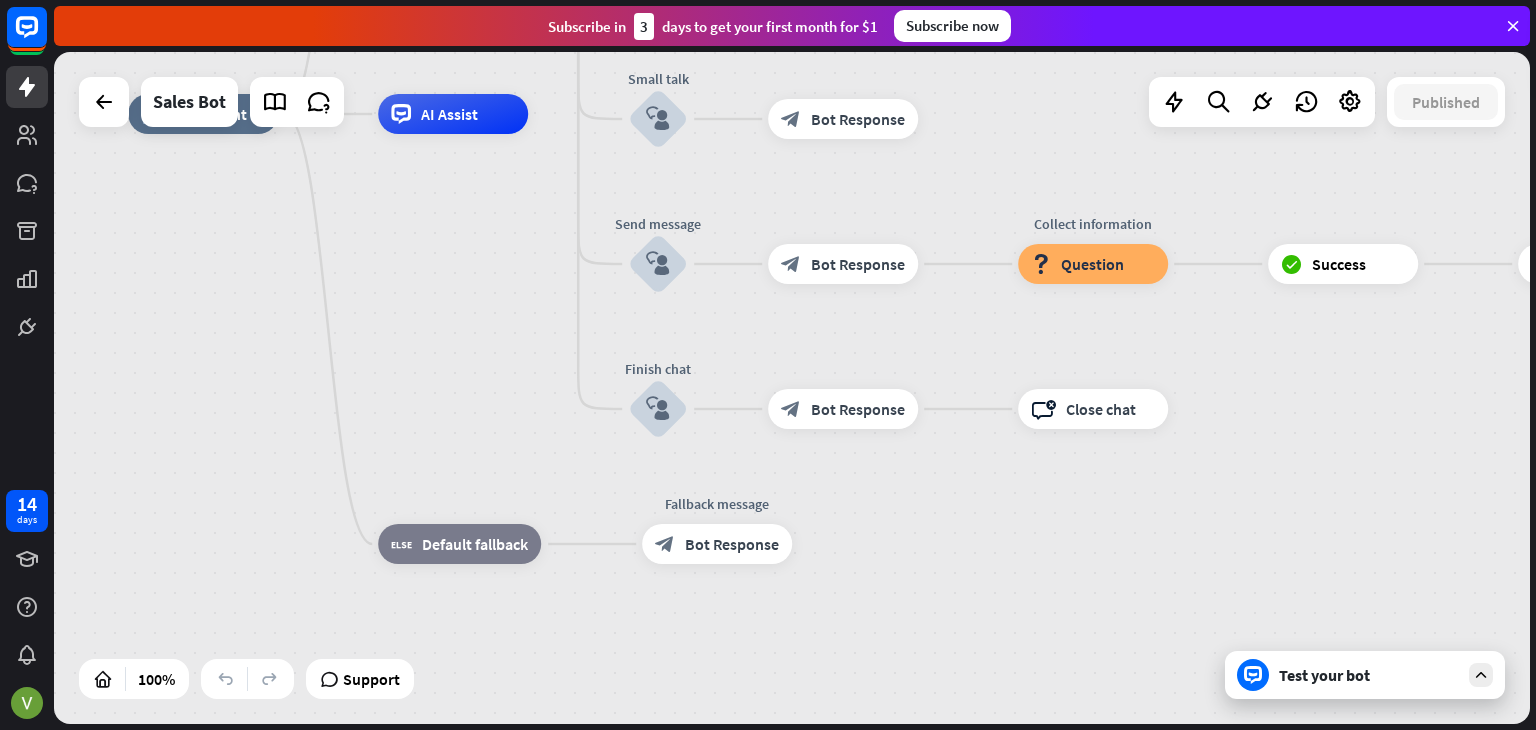 drag, startPoint x: 509, startPoint y: 622, endPoint x: 502, endPoint y: 715, distance: 93.26307 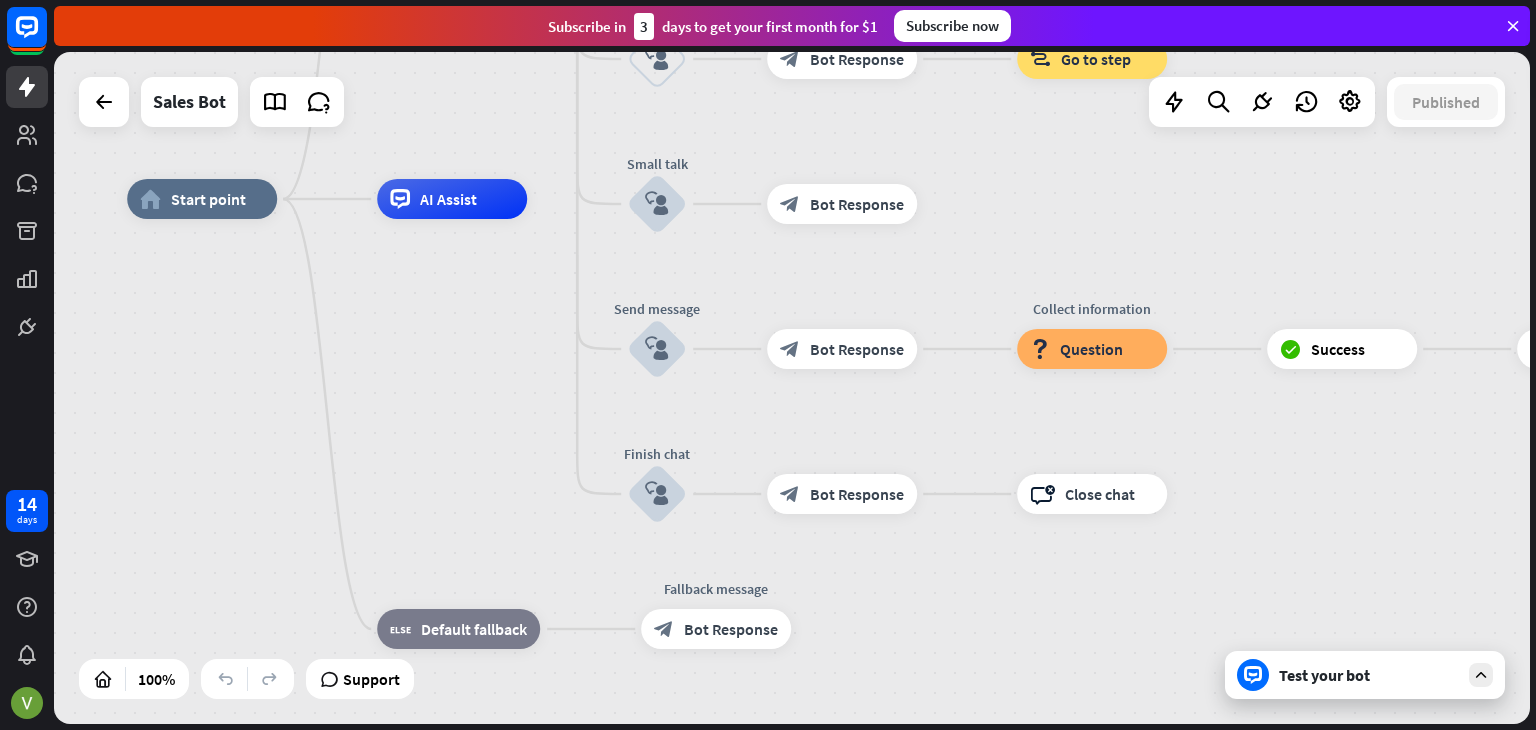 drag, startPoint x: 418, startPoint y: 499, endPoint x: 463, endPoint y: 540, distance: 60.876926 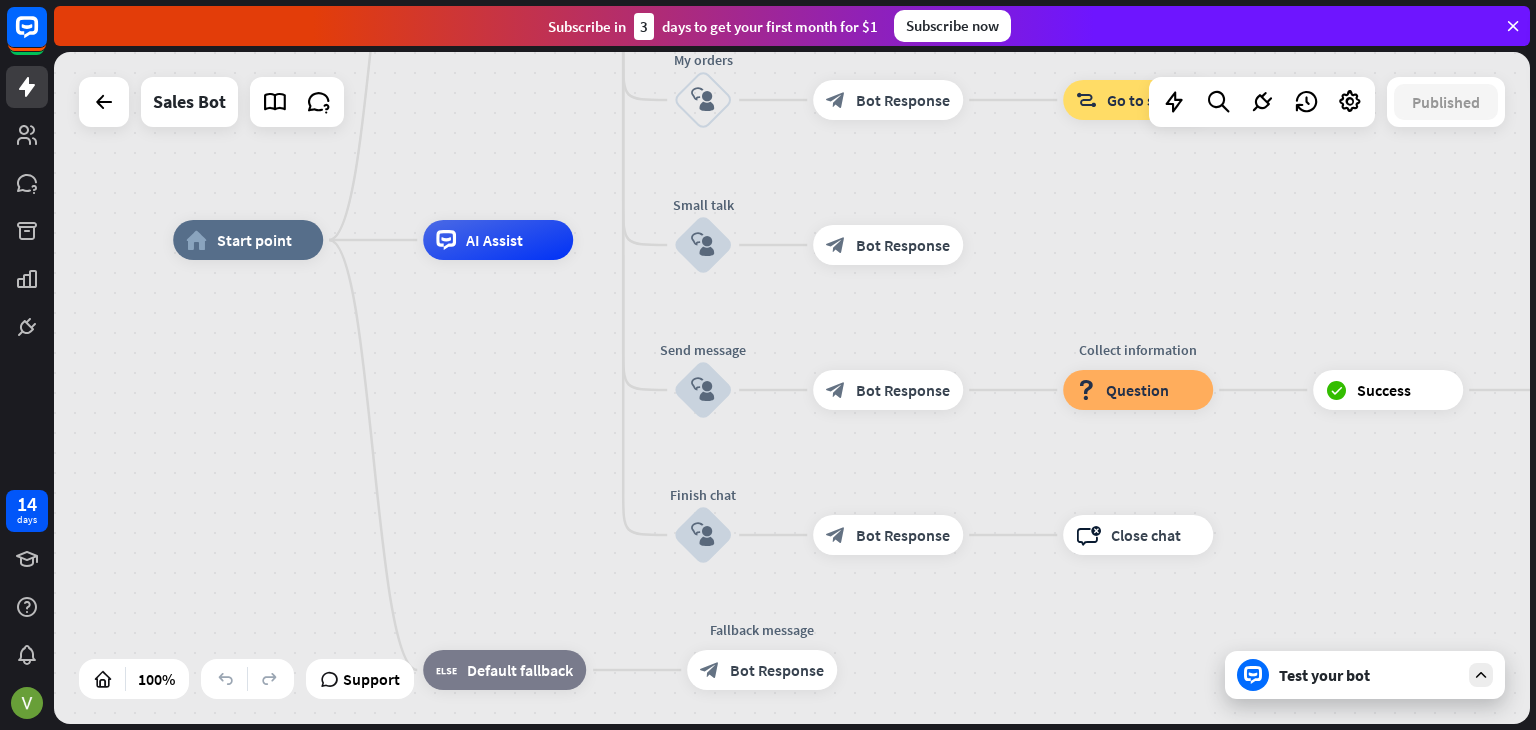 click on "home_2   Start point                 Welcome message   block_bot_response   Bot Response                 Main menu   block_user_input                   block_bot_response   Bot Response                 Holiday deal   block_user_input                   block_bot_response   Bot Response                 Save to Cart (deal)   block_user_input                   block_bot_response   Bot Response                 Best Seller   block_user_input                   block_bot_response   Bot Response                 Save to Cart (best seller)   block_user_input                   block_bot_response   Bot Response                   block_goto   Go to step                 Products   block_user_input                   block_bot_response   Bot Response                 Save to Cart (product)   block_user_input                   block_bot_response   Bot Response                   block_goto   Go to step                 Order Summary   block_user_input                   block_bot_response   Bot Response" at bounding box center [911, 576] 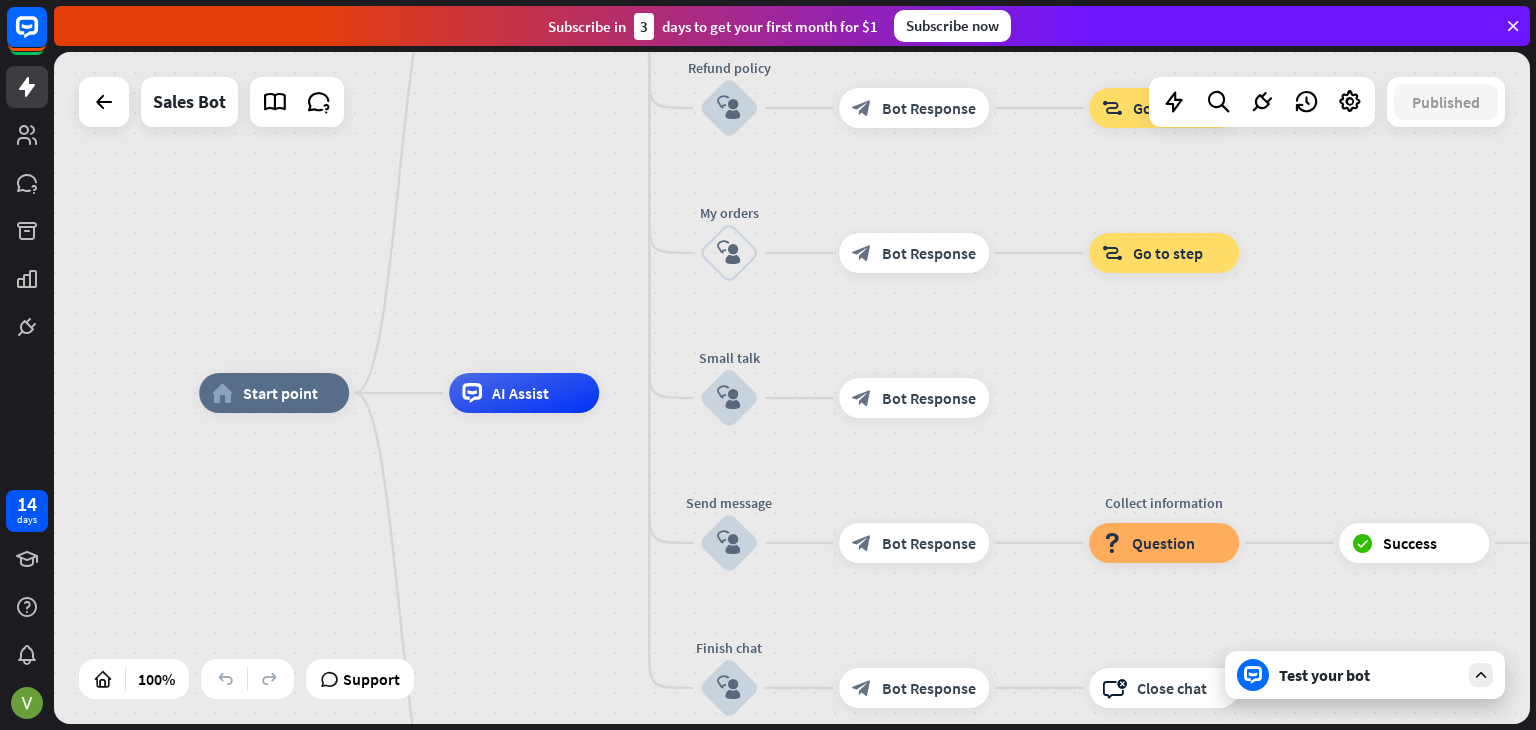 drag, startPoint x: 450, startPoint y: 539, endPoint x: 428, endPoint y: 520, distance: 29.068884 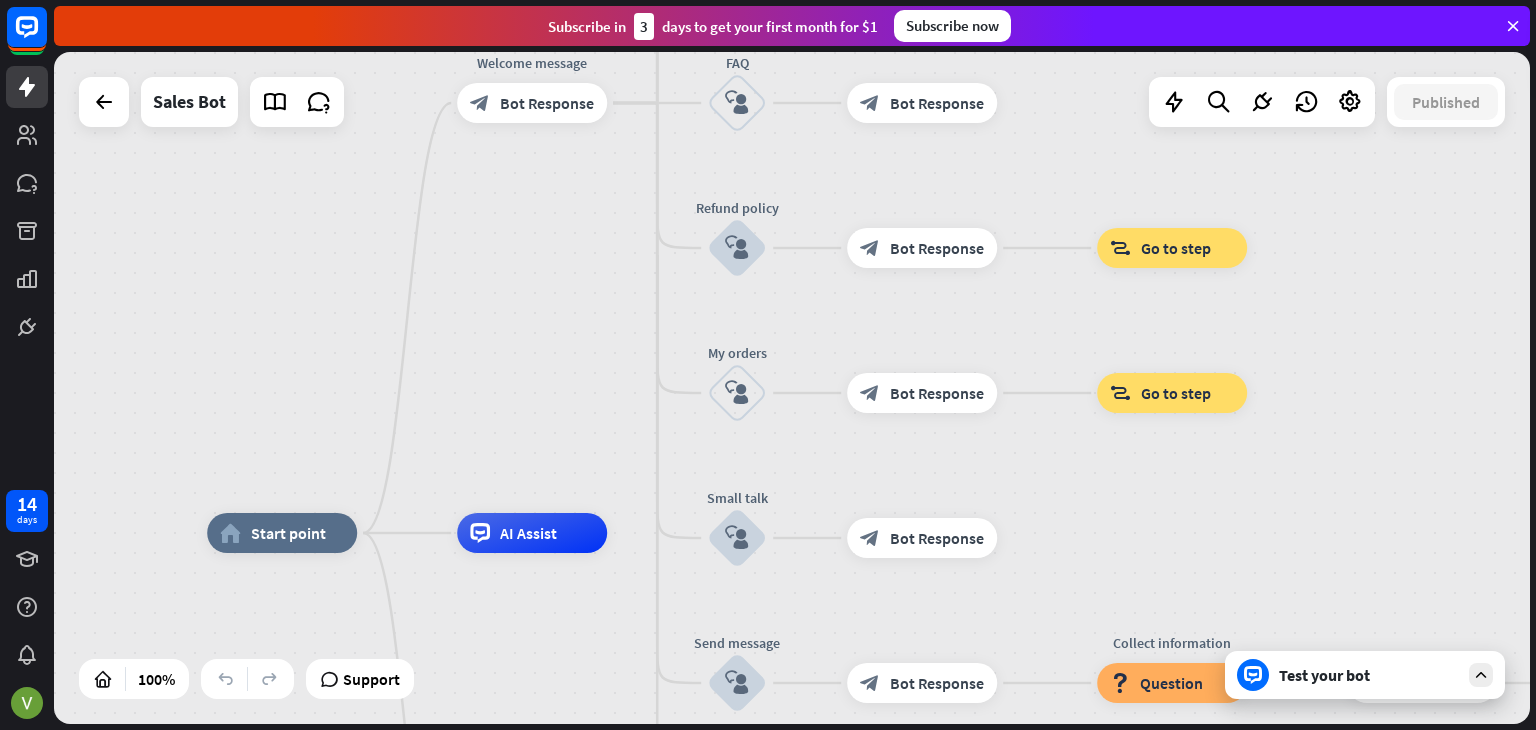 drag, startPoint x: 464, startPoint y: 594, endPoint x: 426, endPoint y: 626, distance: 49.67897 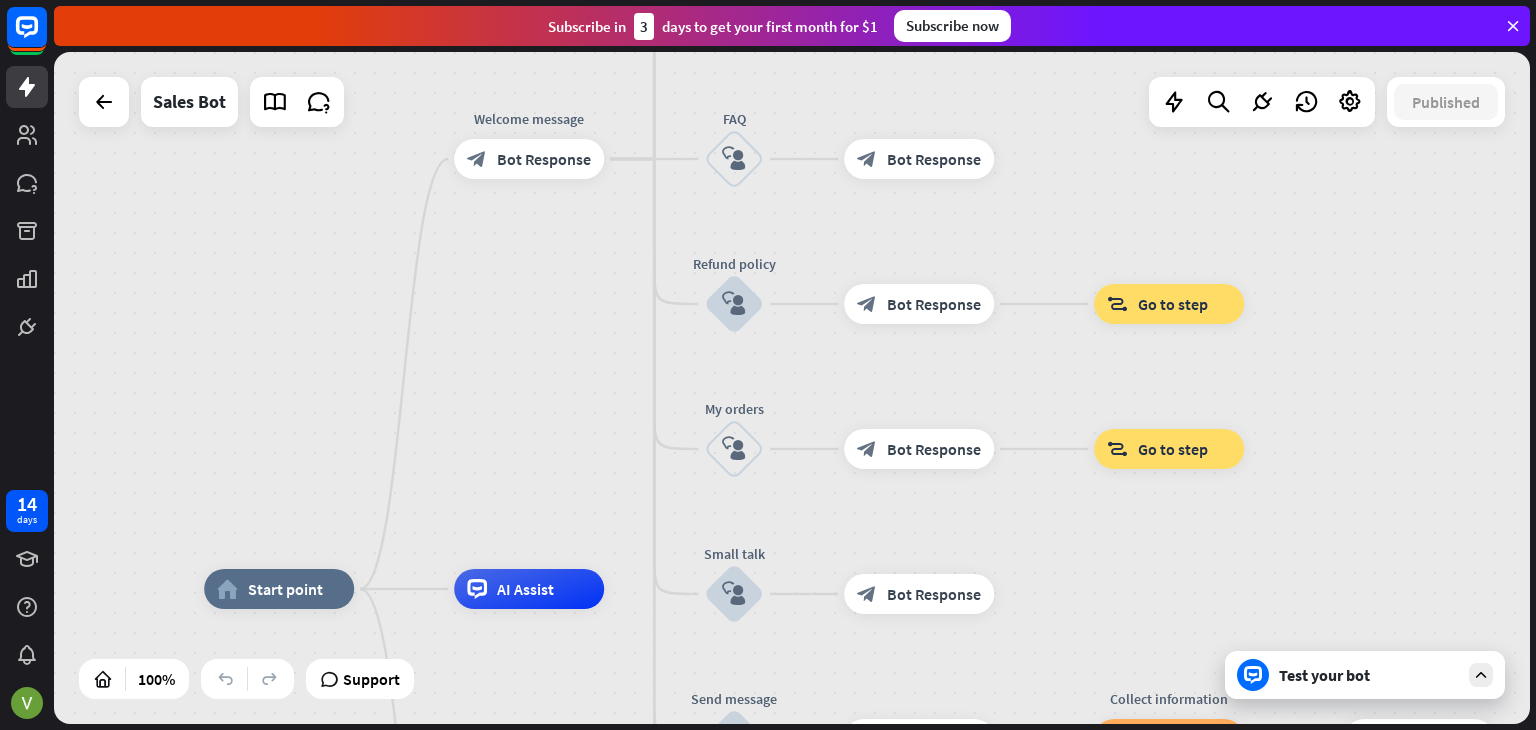 drag, startPoint x: 497, startPoint y: 377, endPoint x: 460, endPoint y: 483, distance: 112.27199 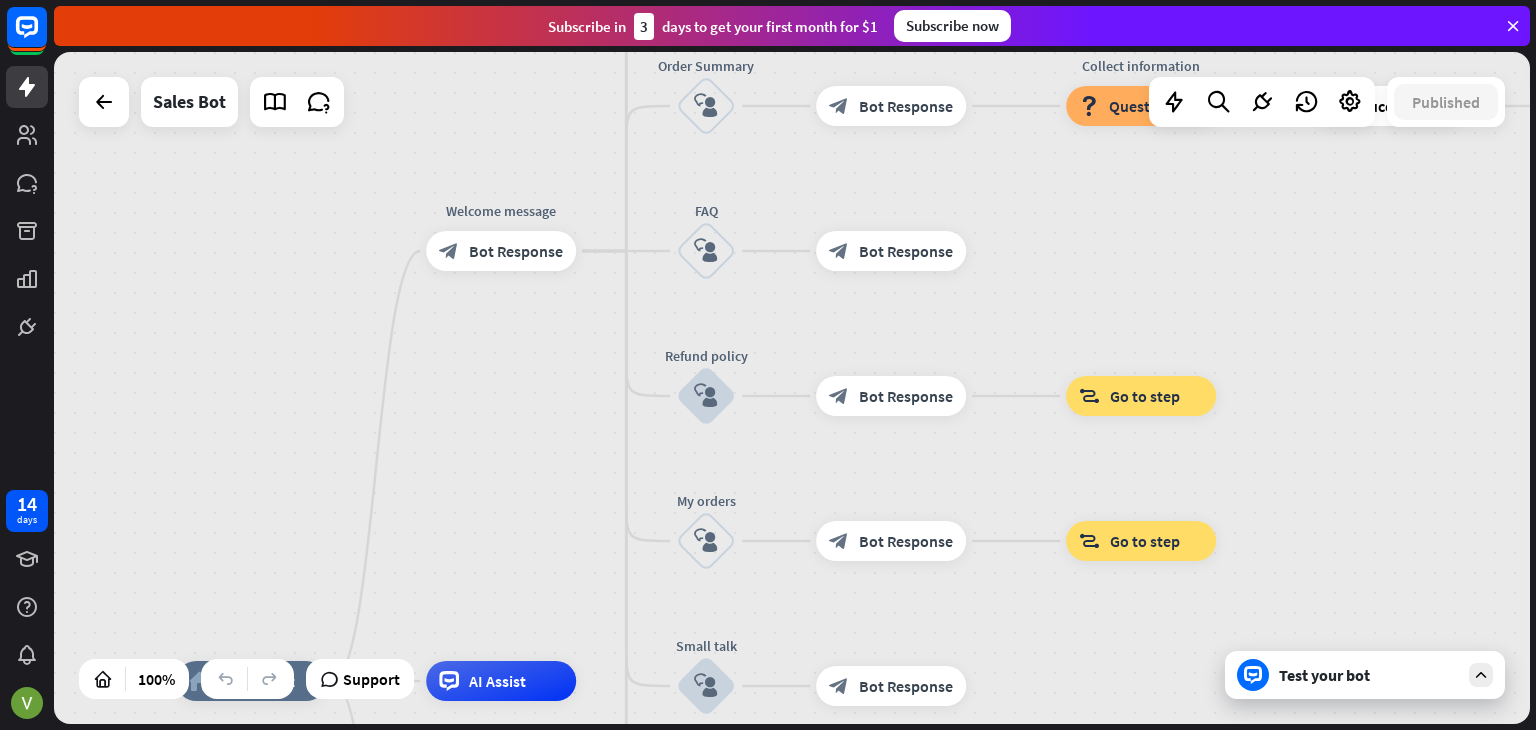 click on "home_2   Start point                 Welcome message   block_bot_response   Bot Response                 Main menu   block_user_input                   block_bot_response   Bot Response                 Holiday deal   block_user_input                   block_bot_response   Bot Response                 Save to Cart (deal)   block_user_input                   block_bot_response   Bot Response                 Best Seller   block_user_input                   block_bot_response   Bot Response                 Save to Cart (best seller)   block_user_input                   block_bot_response   Bot Response                   block_goto   Go to step                 Products   block_user_input                   block_bot_response   Bot Response                 Save to Cart (product)   block_user_input                   block_bot_response   Bot Response                   block_goto   Go to step                 Order Summary   block_user_input                   block_bot_response   Bot Response" at bounding box center [792, 388] 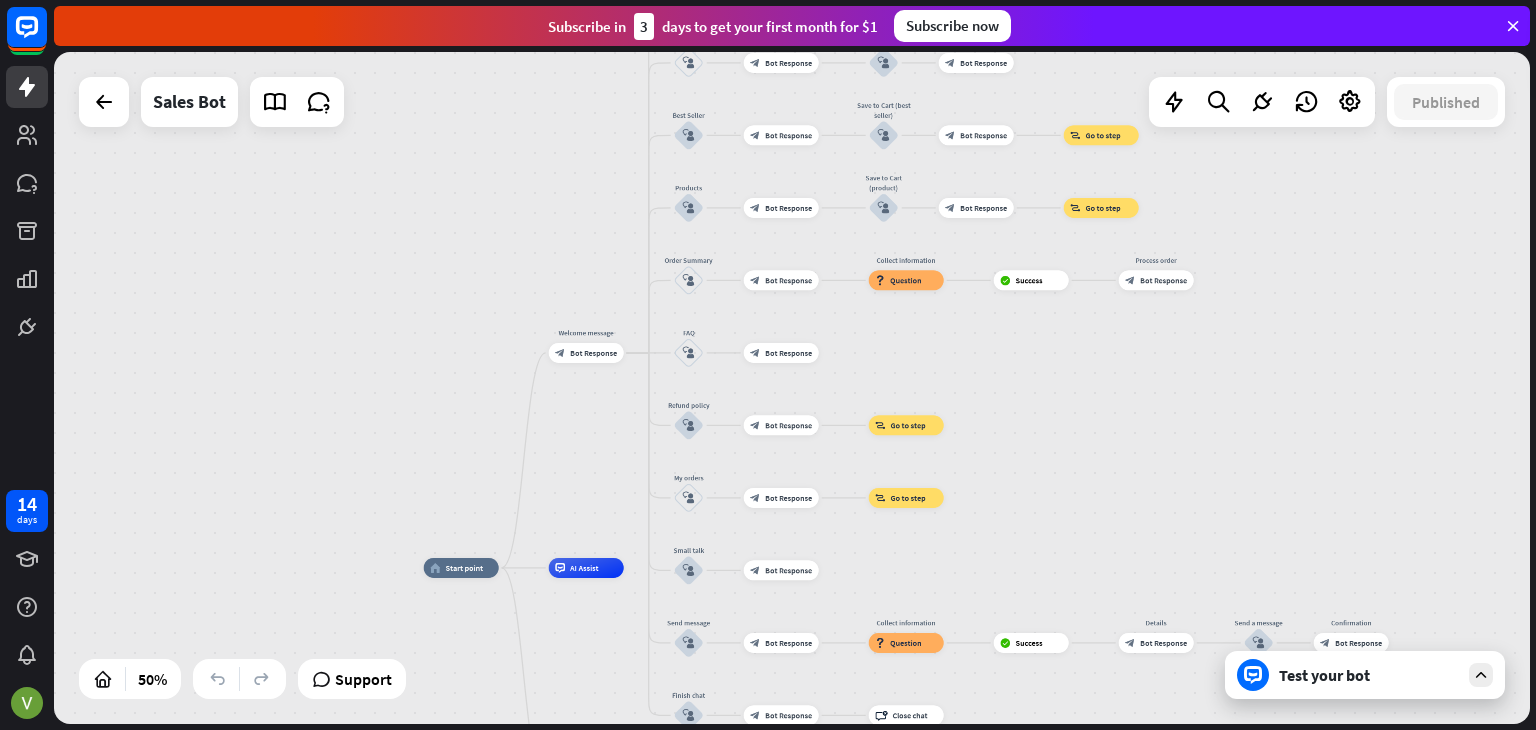 drag, startPoint x: 1084, startPoint y: 501, endPoint x: 1084, endPoint y: 480, distance: 21 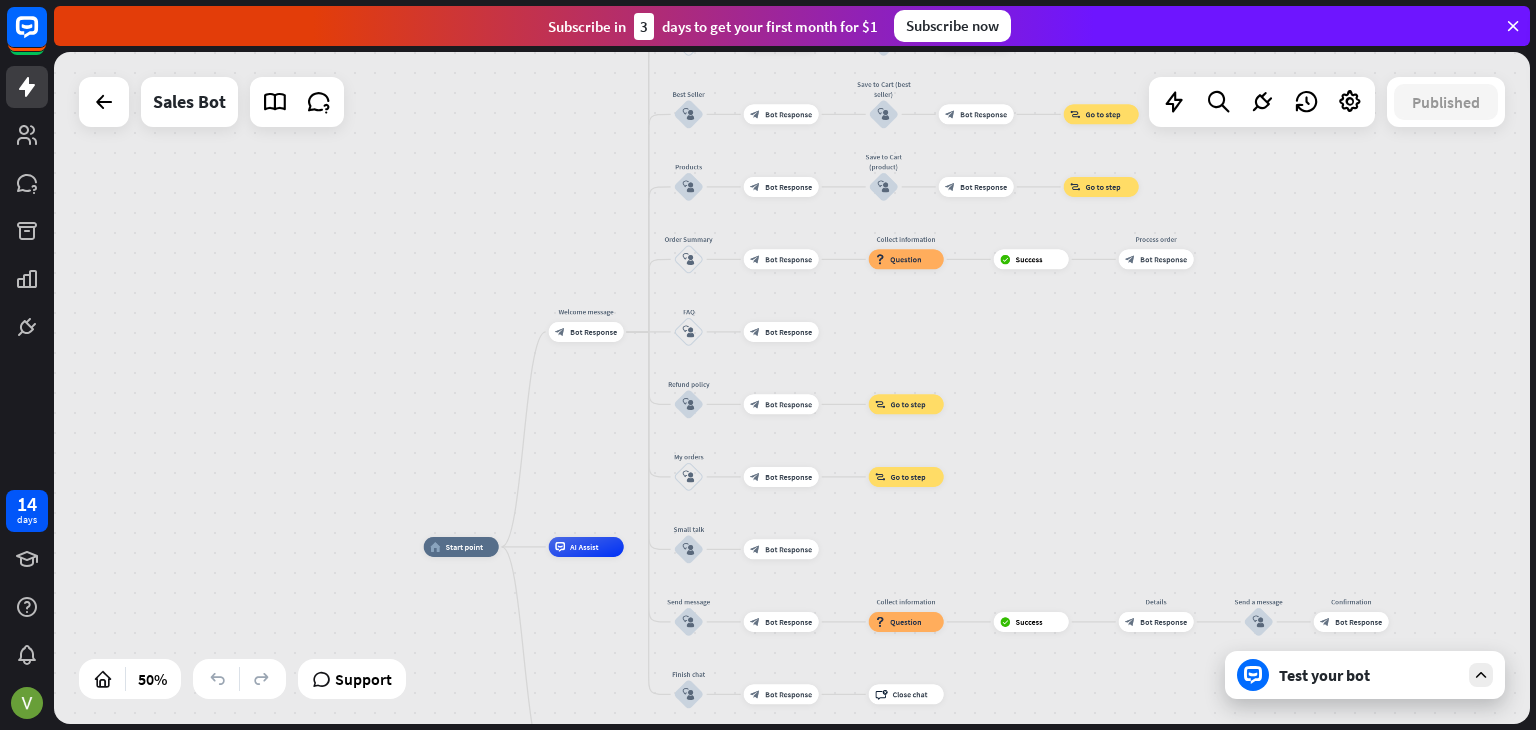 click on "home_2   Start point                 Welcome message   block_bot_response   Bot Response                 Main menu   block_user_input                   block_bot_response   Bot Response                 Holiday deal   block_user_input                   block_bot_response   Bot Response                 Save to Cart (deal)   block_user_input                   block_bot_response   Bot Response                 Best Seller   block_user_input                   block_bot_response   Bot Response                 Save to Cart (best seller)   block_user_input                   block_bot_response   Bot Response                   block_goto   Go to step                 Products   block_user_input                   block_bot_response   Bot Response                 Save to Cart (product)   block_user_input                   block_bot_response   Bot Response                   block_goto   Go to step                 Order Summary   block_user_input                   block_bot_response   Bot Response" at bounding box center (792, 388) 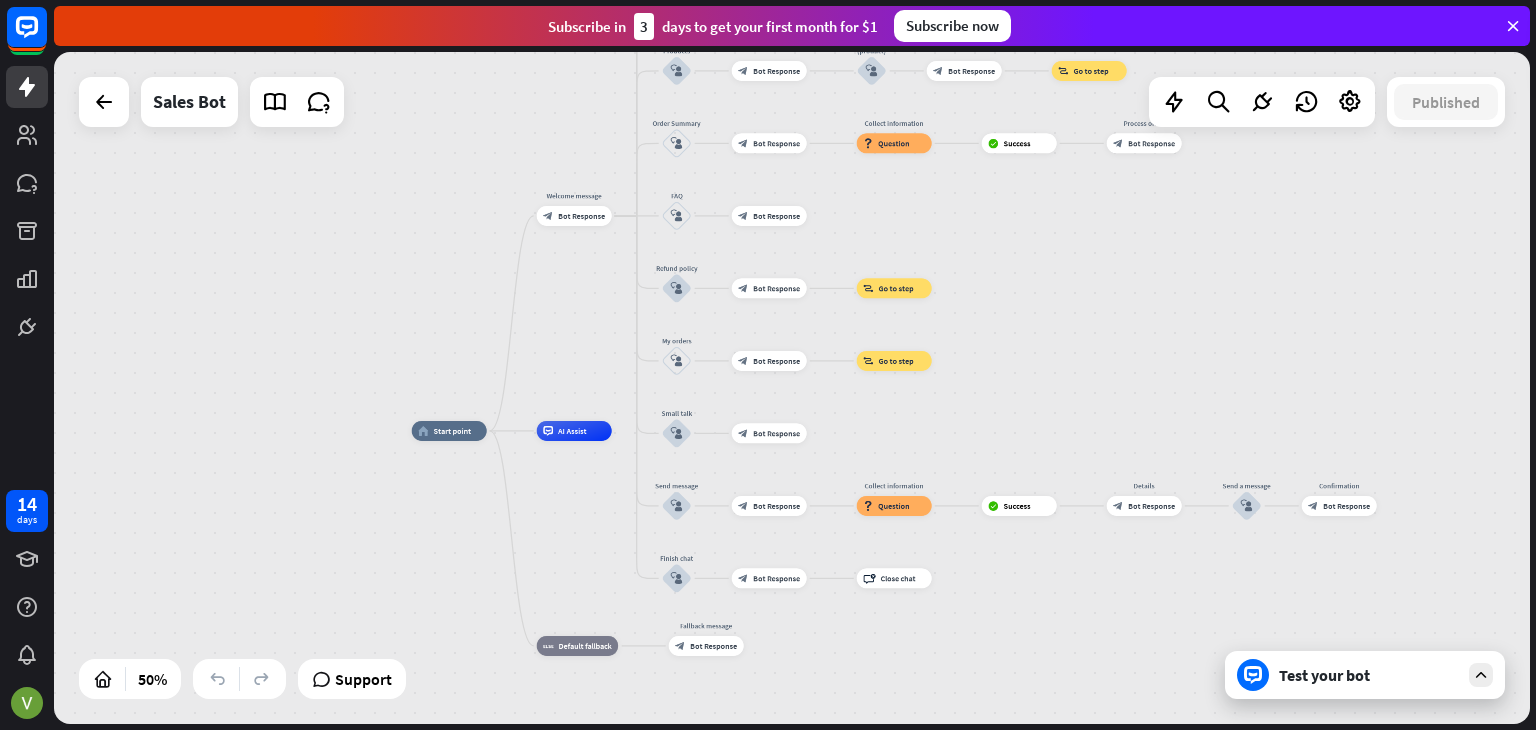 drag, startPoint x: 1156, startPoint y: 397, endPoint x: 1147, endPoint y: 309, distance: 88.45903 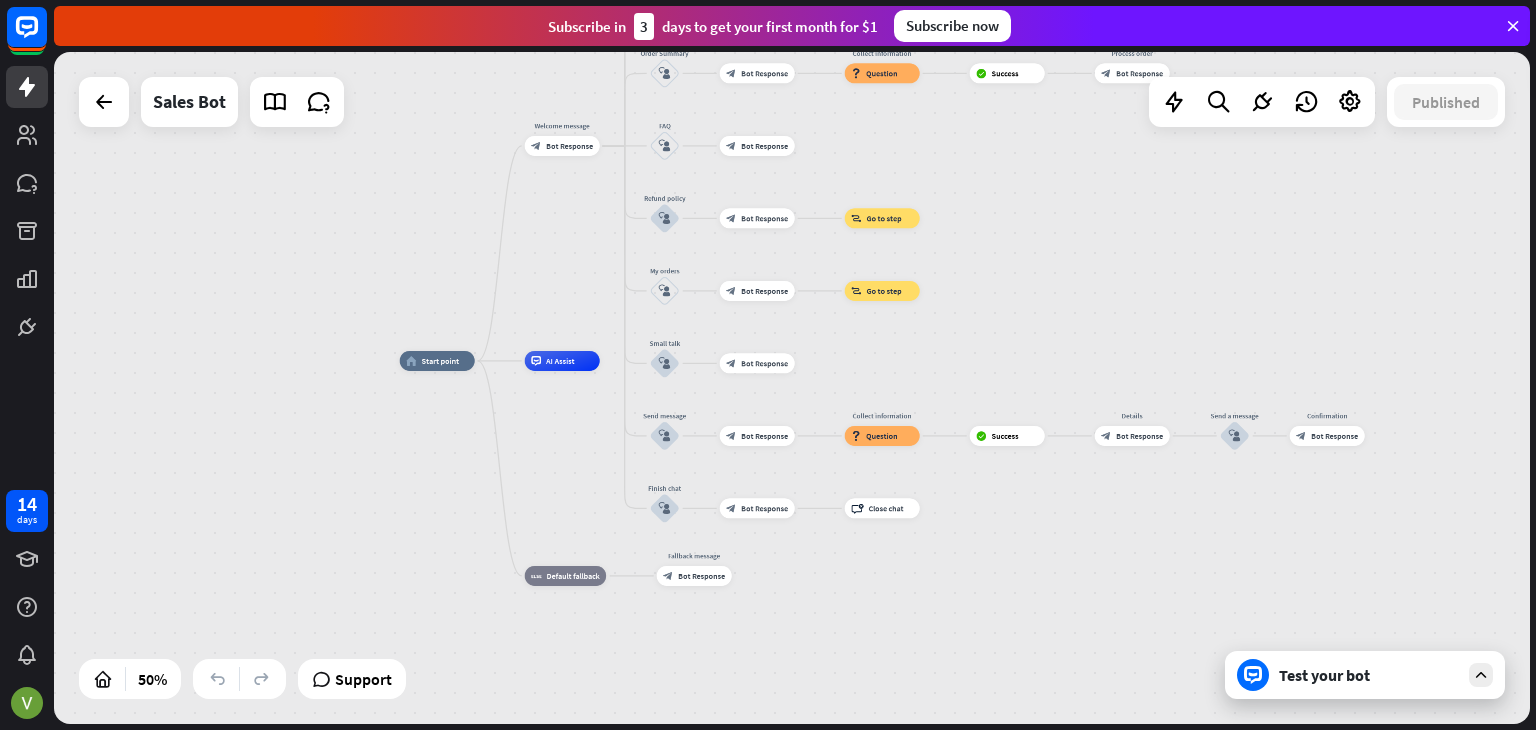 drag, startPoint x: 1168, startPoint y: 560, endPoint x: 1154, endPoint y: 426, distance: 134.72935 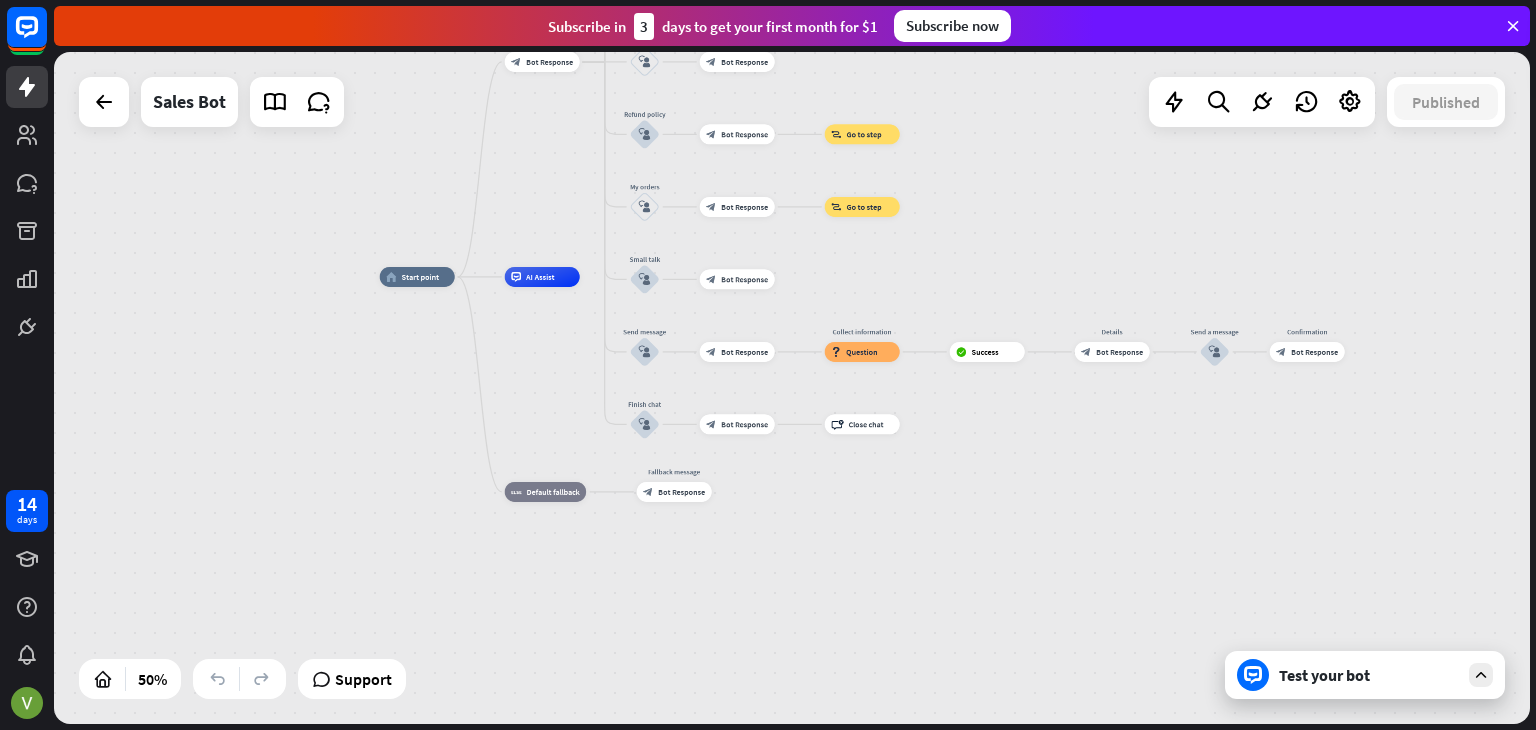 drag, startPoint x: 1102, startPoint y: 601, endPoint x: 1306, endPoint y: 681, distance: 219.12553 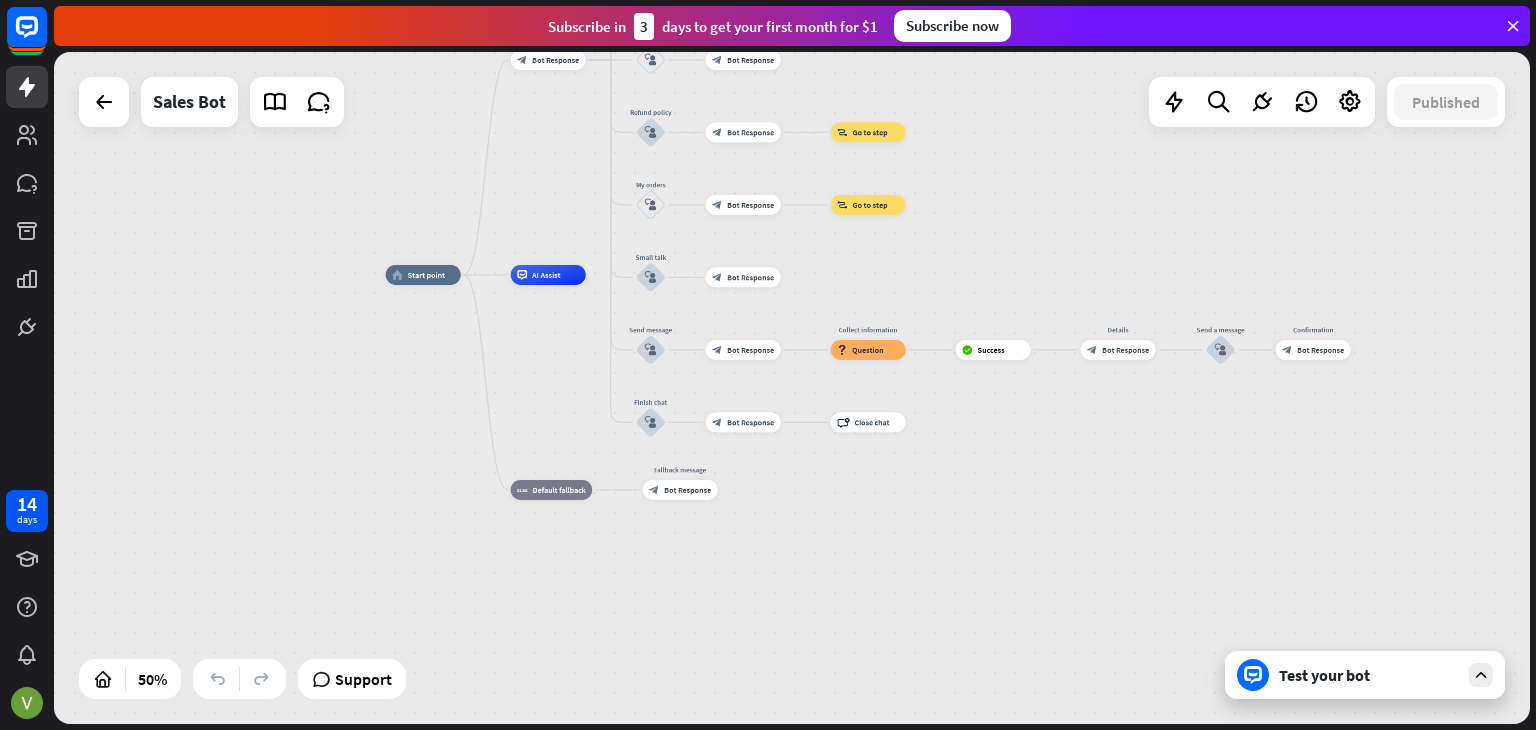click on "Test your bot" at bounding box center (1365, 675) 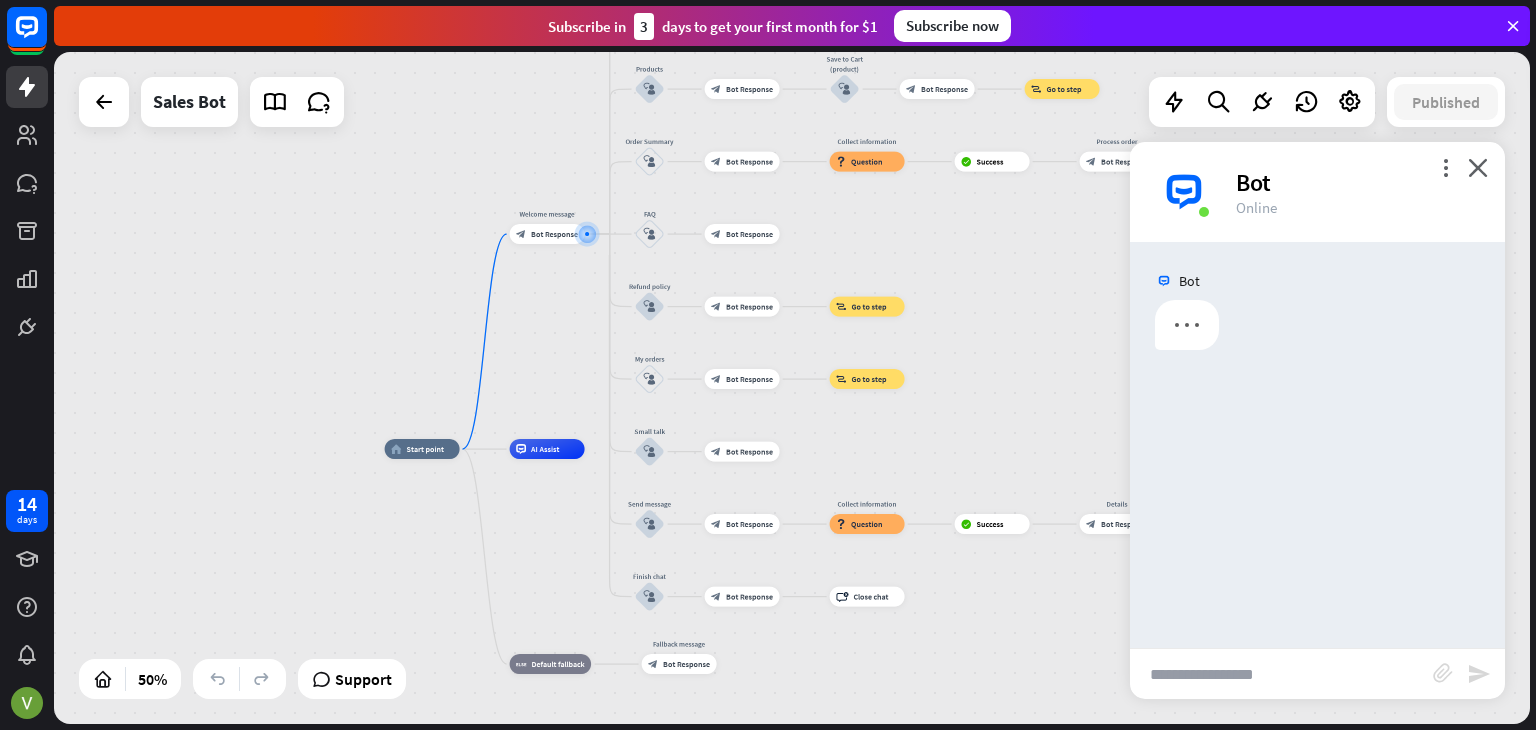 click at bounding box center (1281, 674) 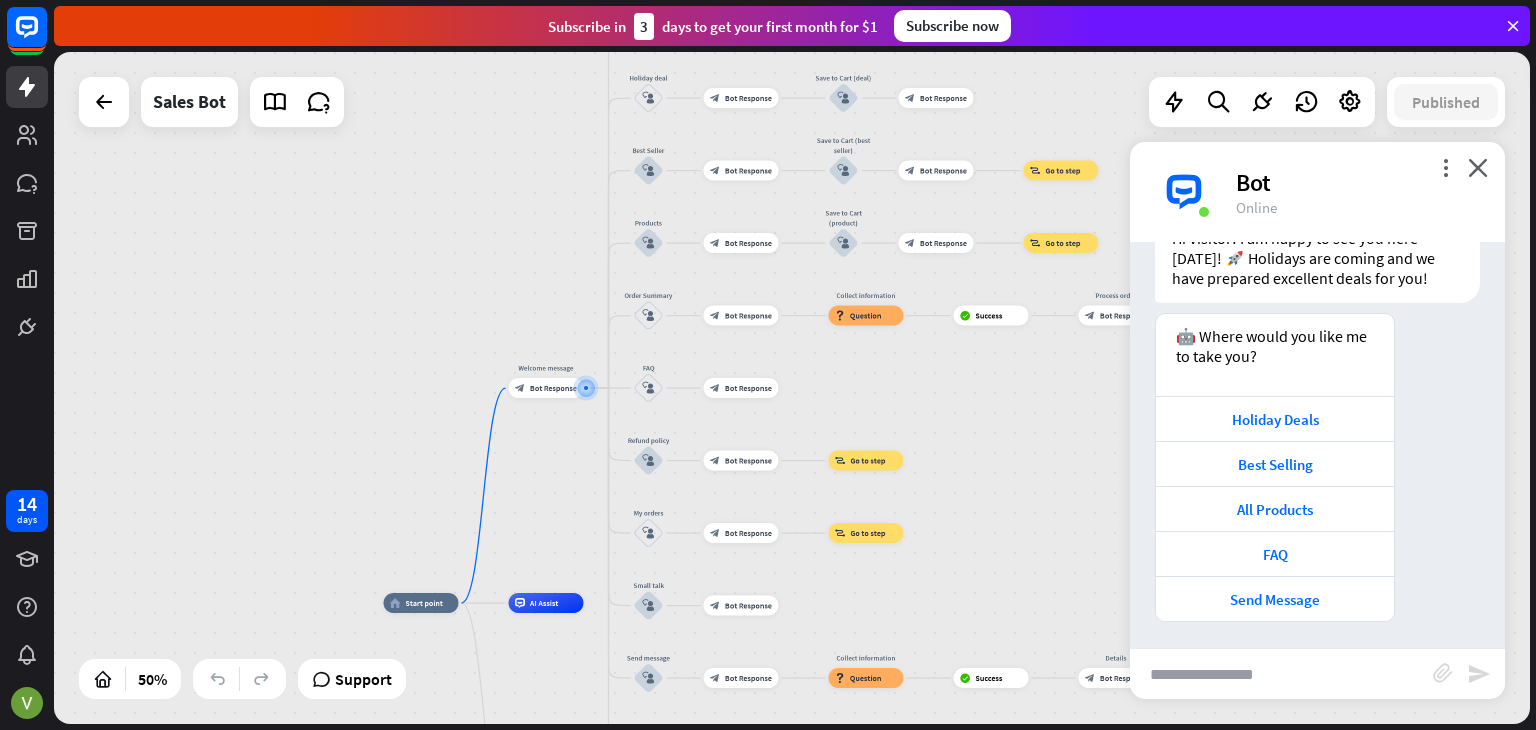 scroll, scrollTop: 91, scrollLeft: 0, axis: vertical 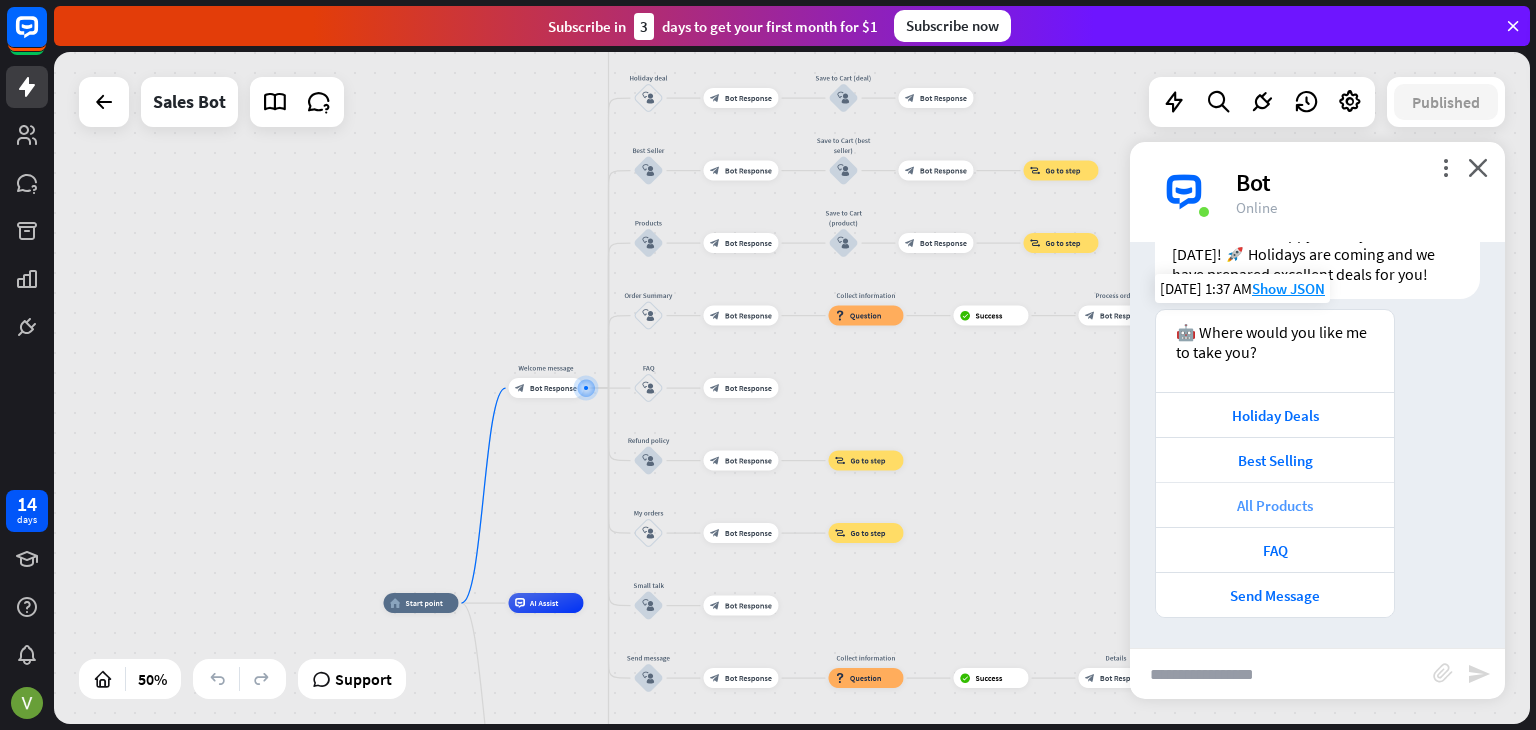 click on "All Products" at bounding box center (1275, 505) 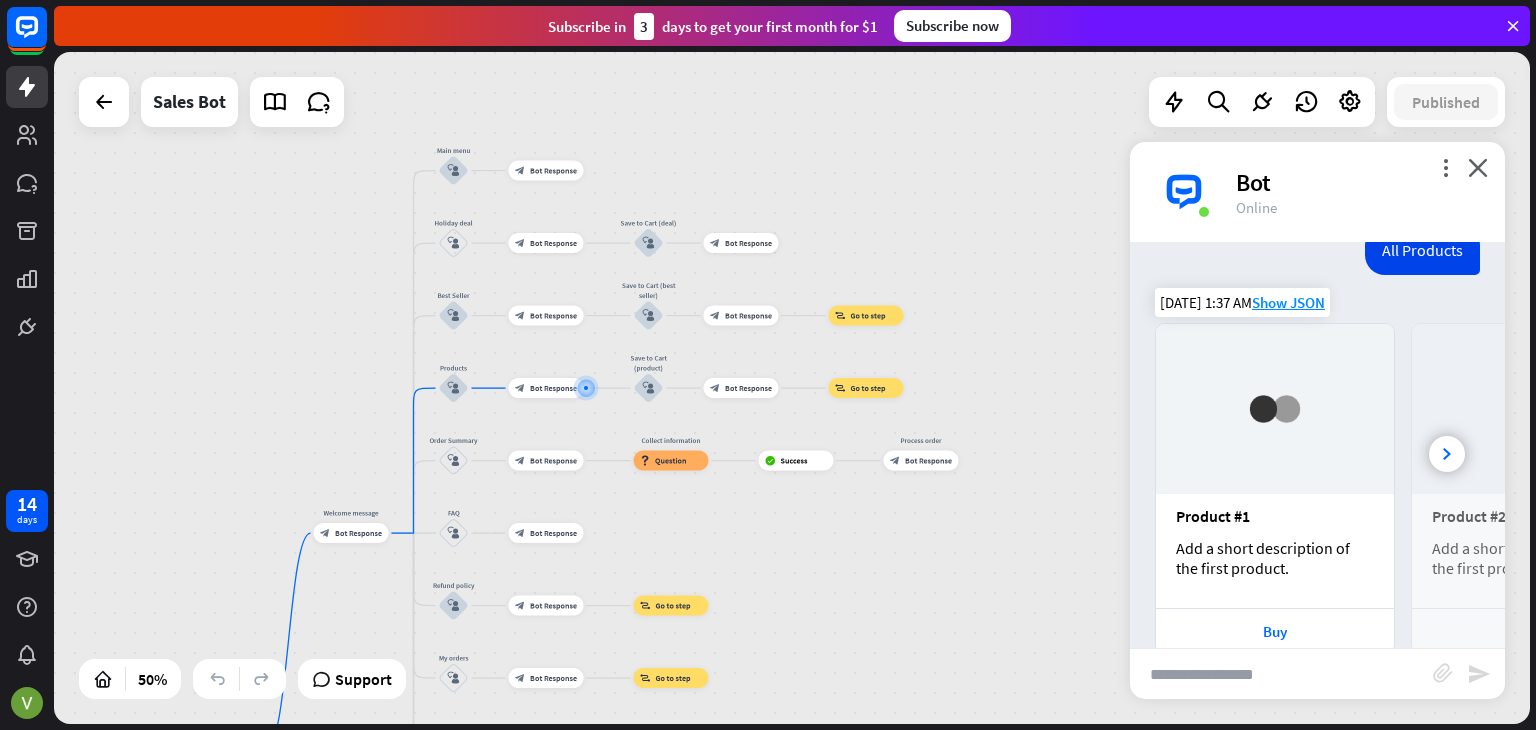 scroll, scrollTop: 567, scrollLeft: 0, axis: vertical 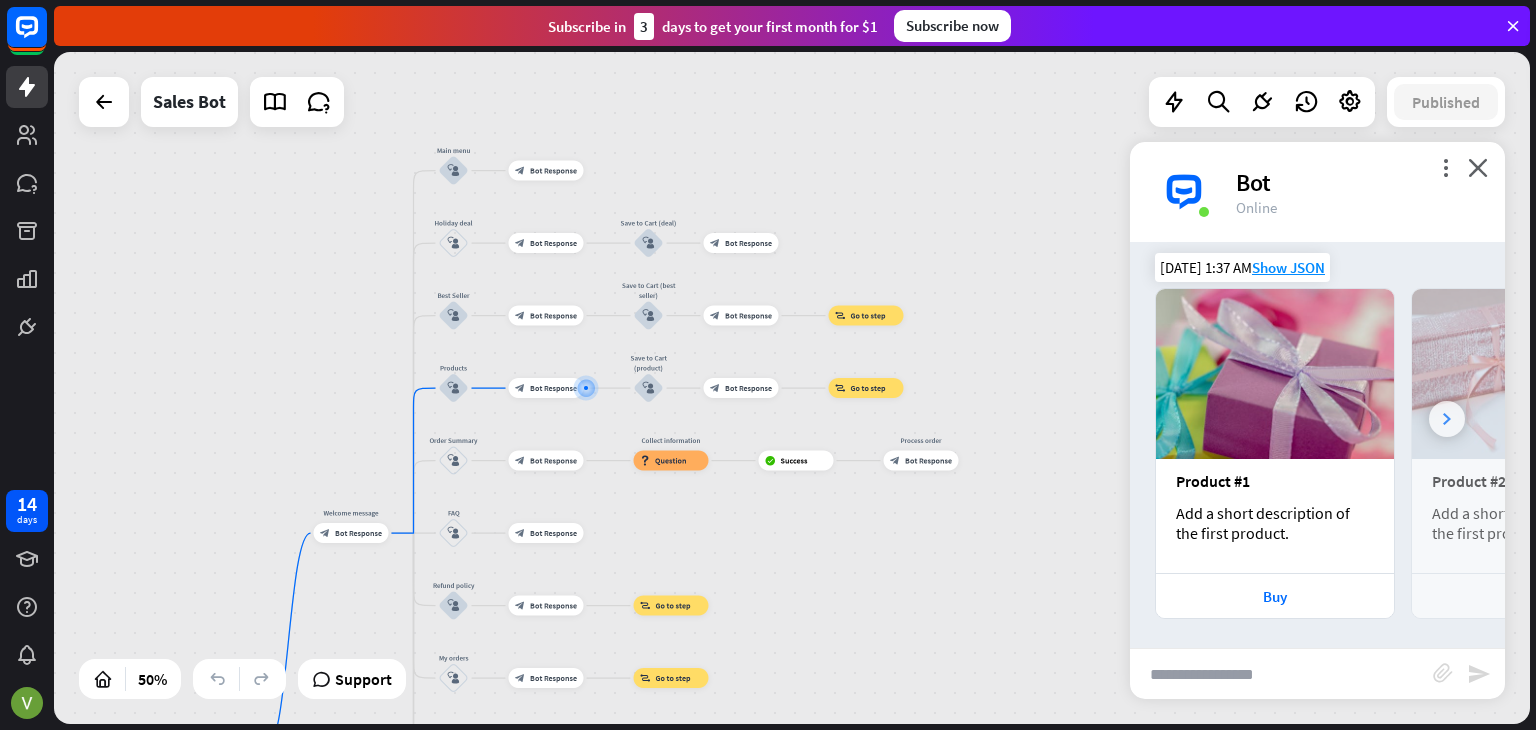 click at bounding box center [1447, 419] 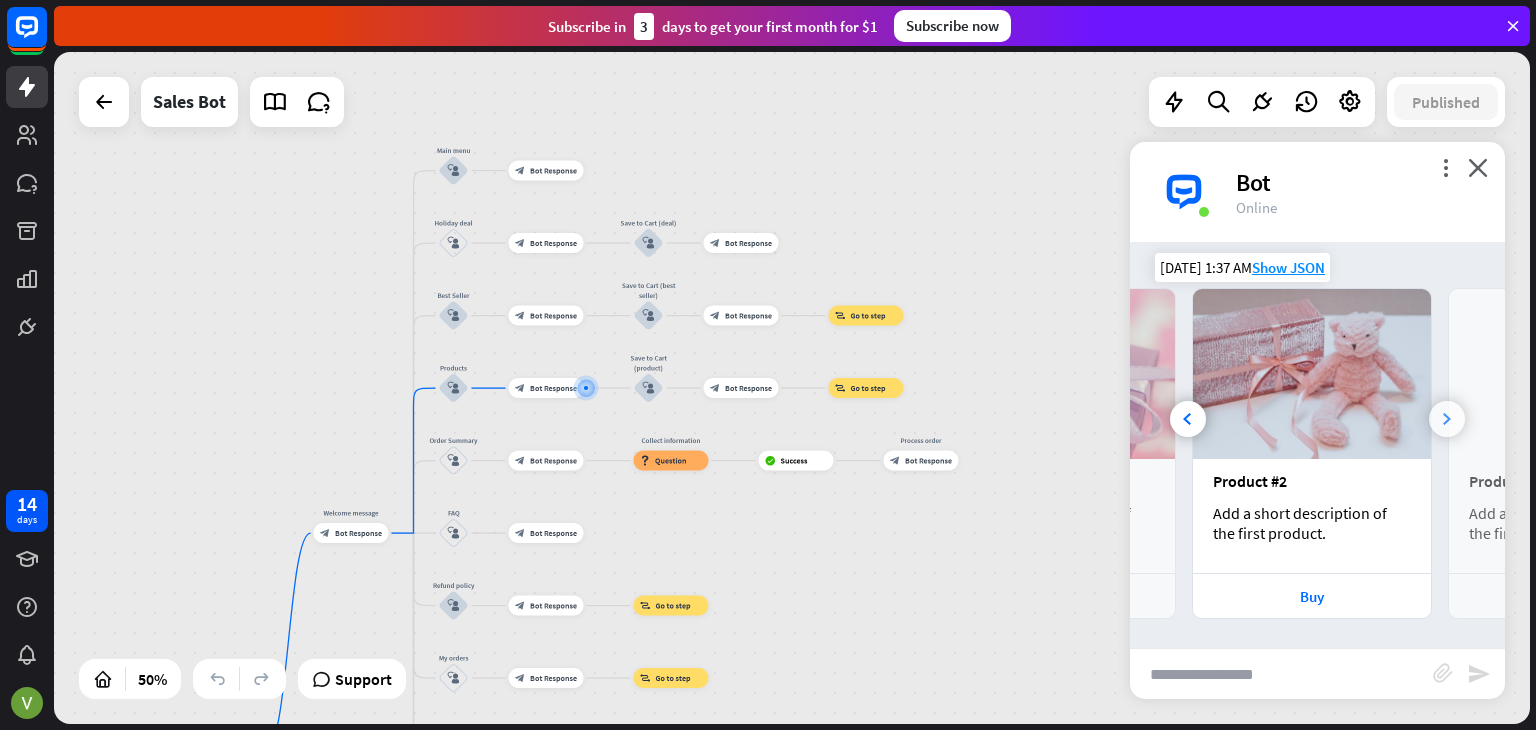 click at bounding box center (1447, 419) 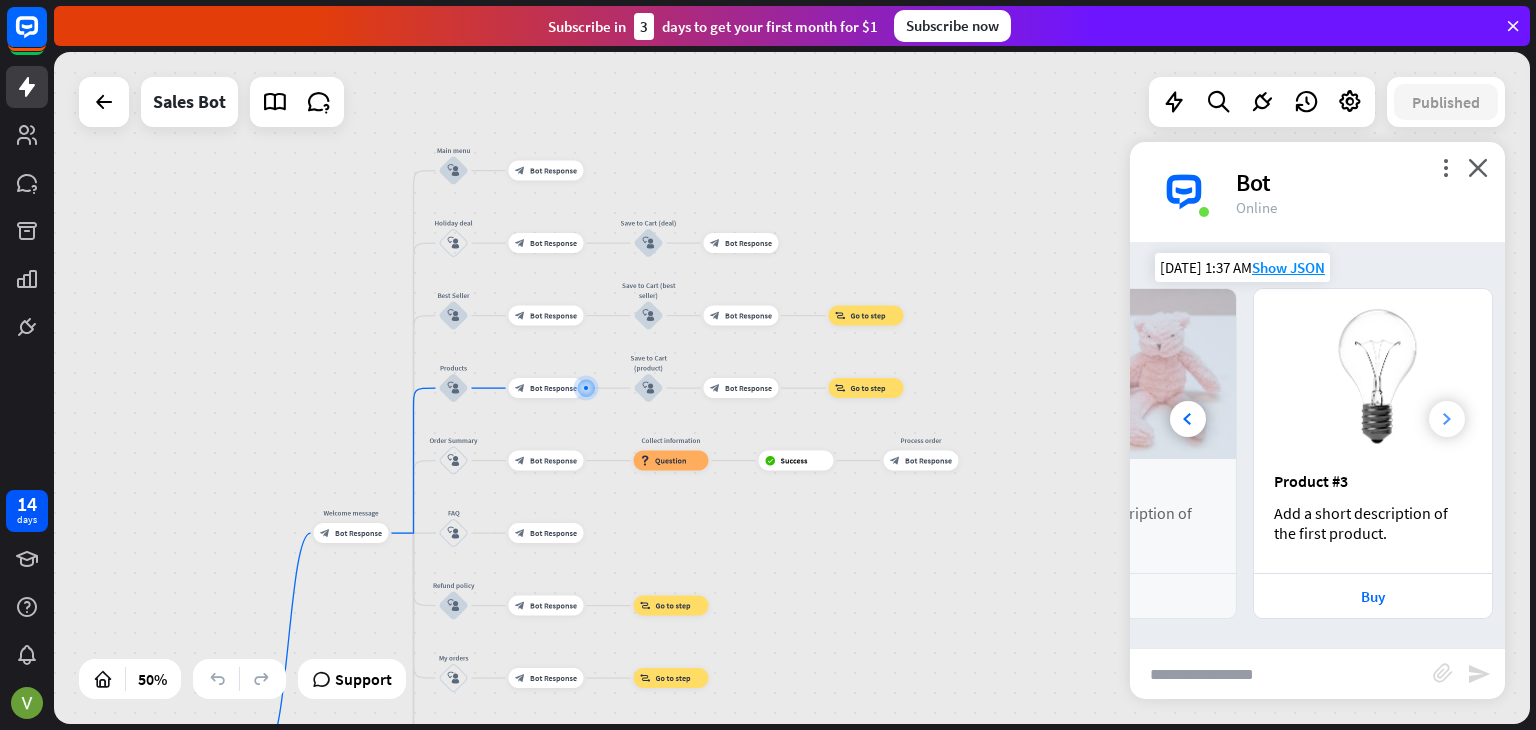 scroll, scrollTop: 0, scrollLeft: 442, axis: horizontal 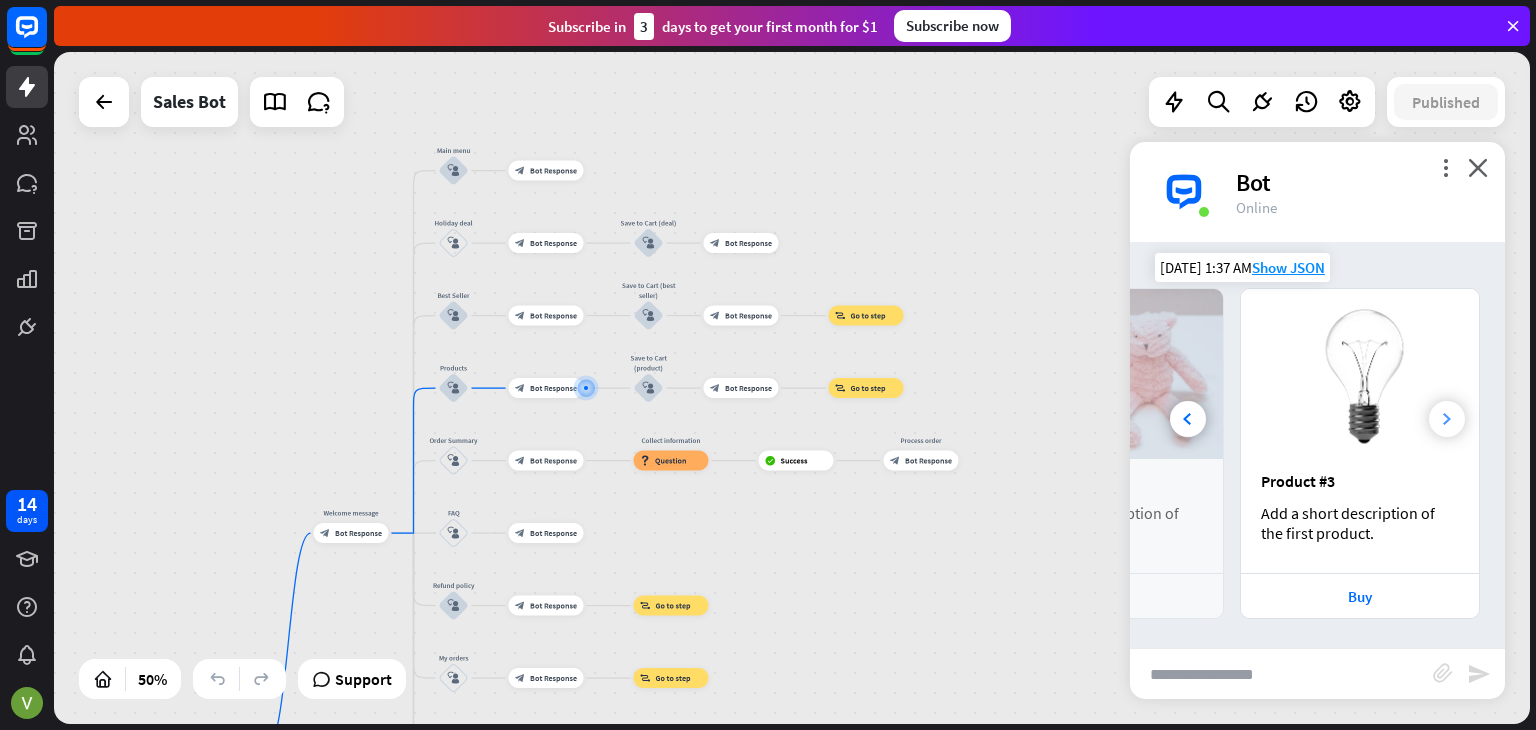 click at bounding box center [1360, 374] 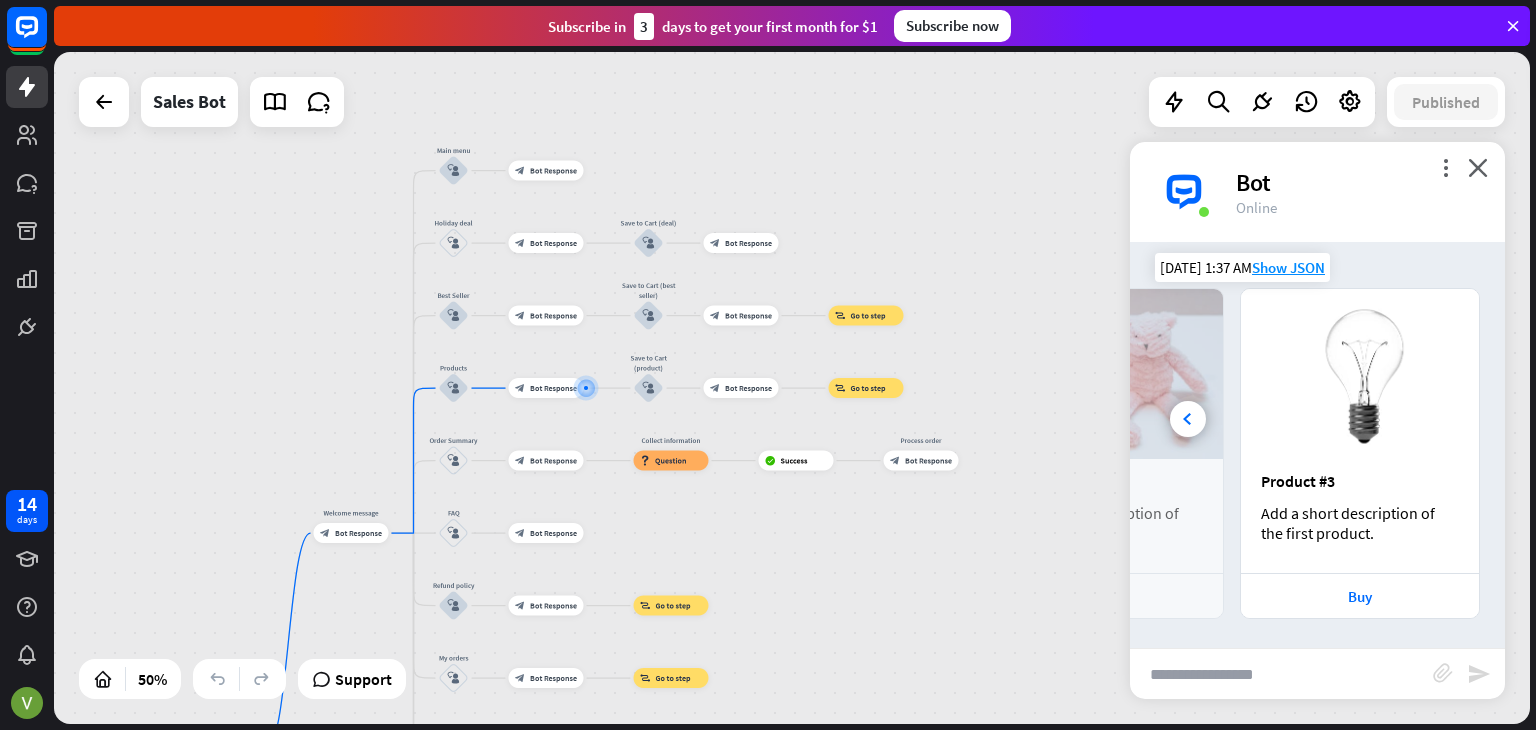 click at bounding box center [1360, 374] 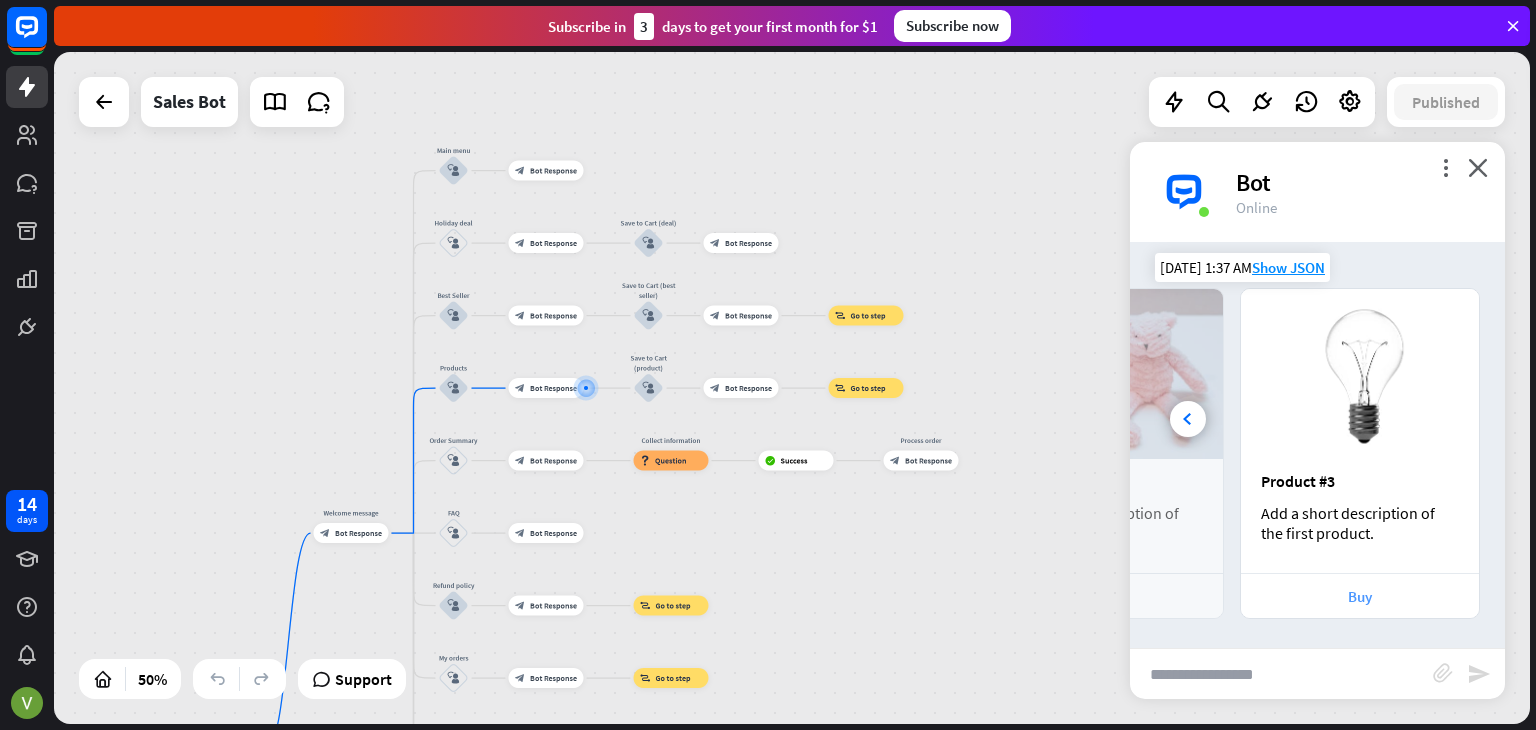 click on "Buy" at bounding box center (1360, 596) 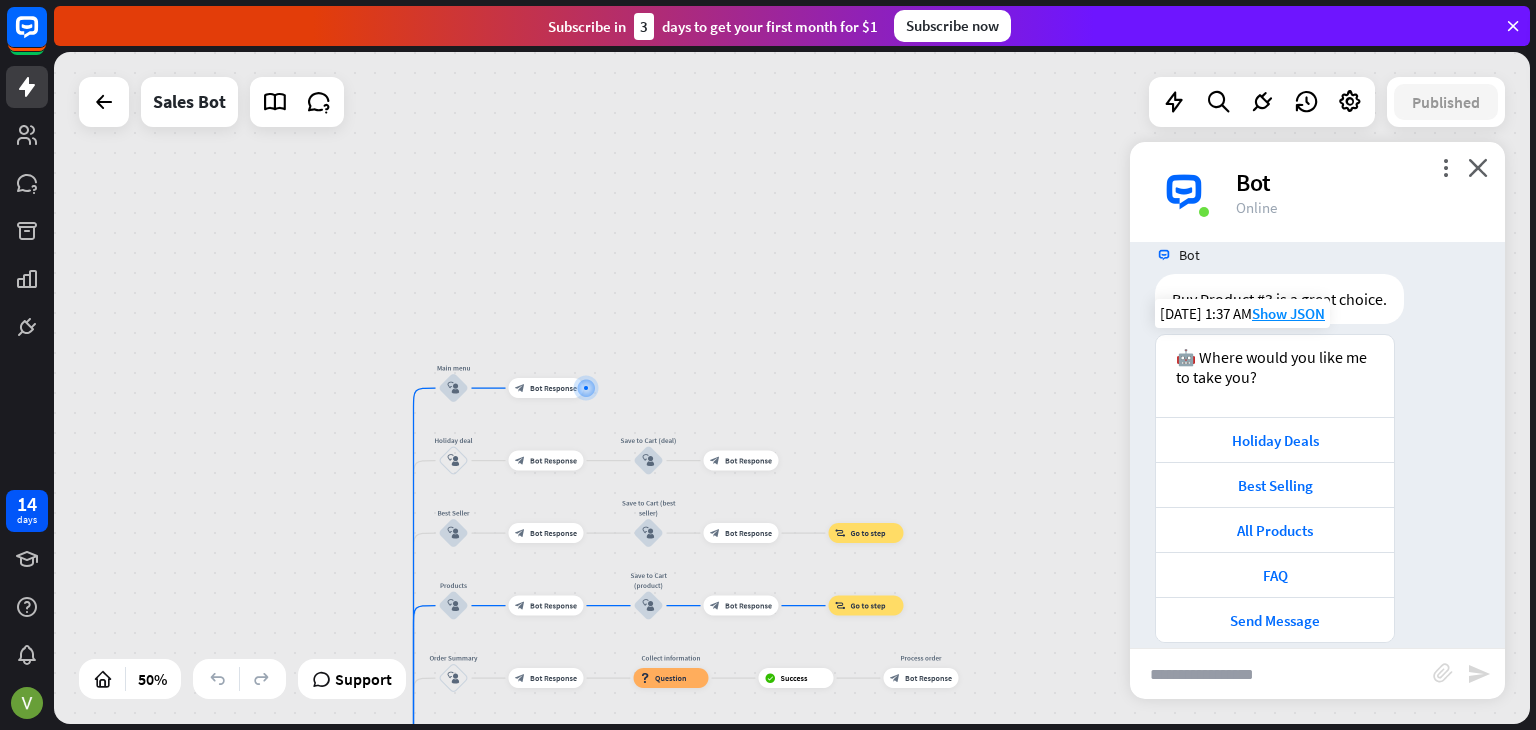 scroll, scrollTop: 1081, scrollLeft: 0, axis: vertical 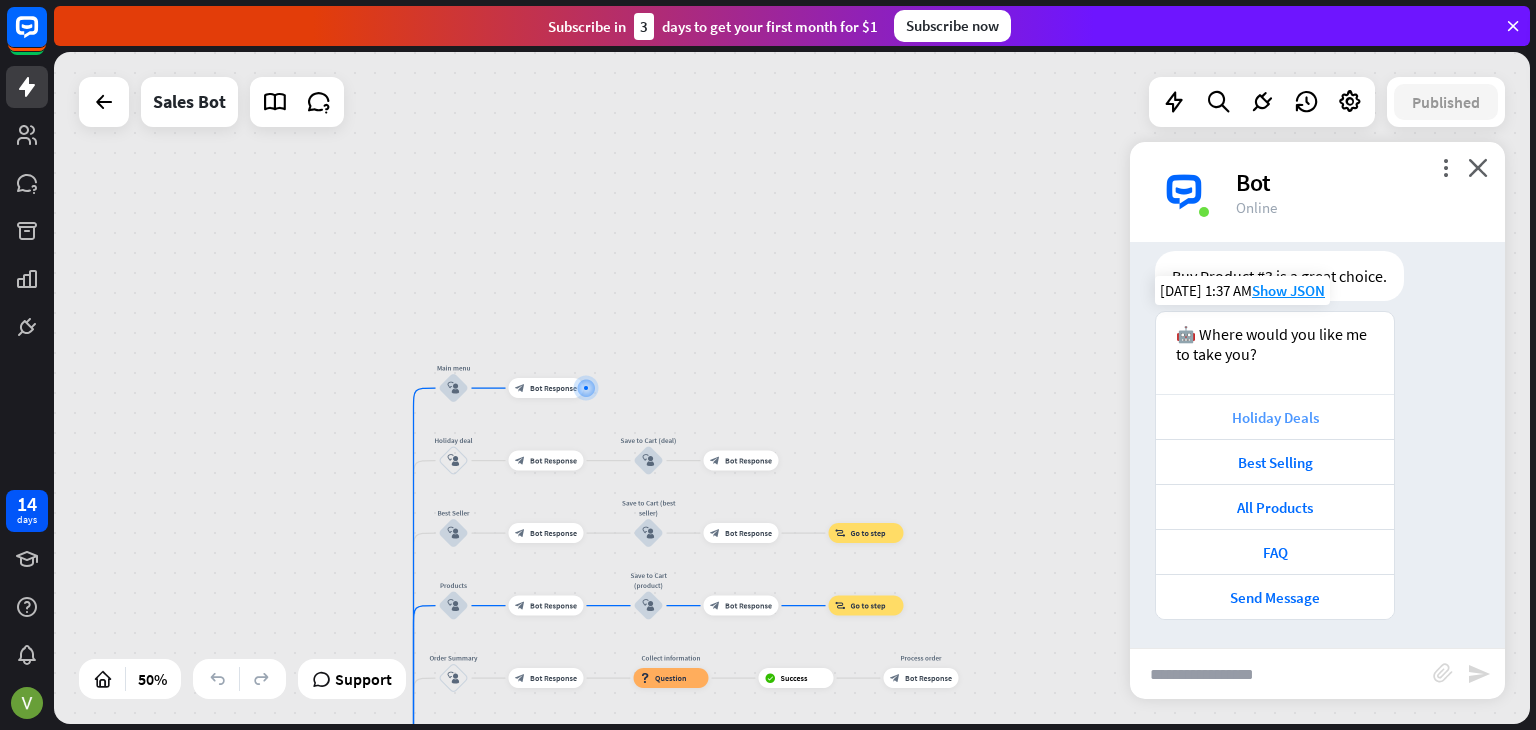 click on "Holiday Deals" at bounding box center [1275, 417] 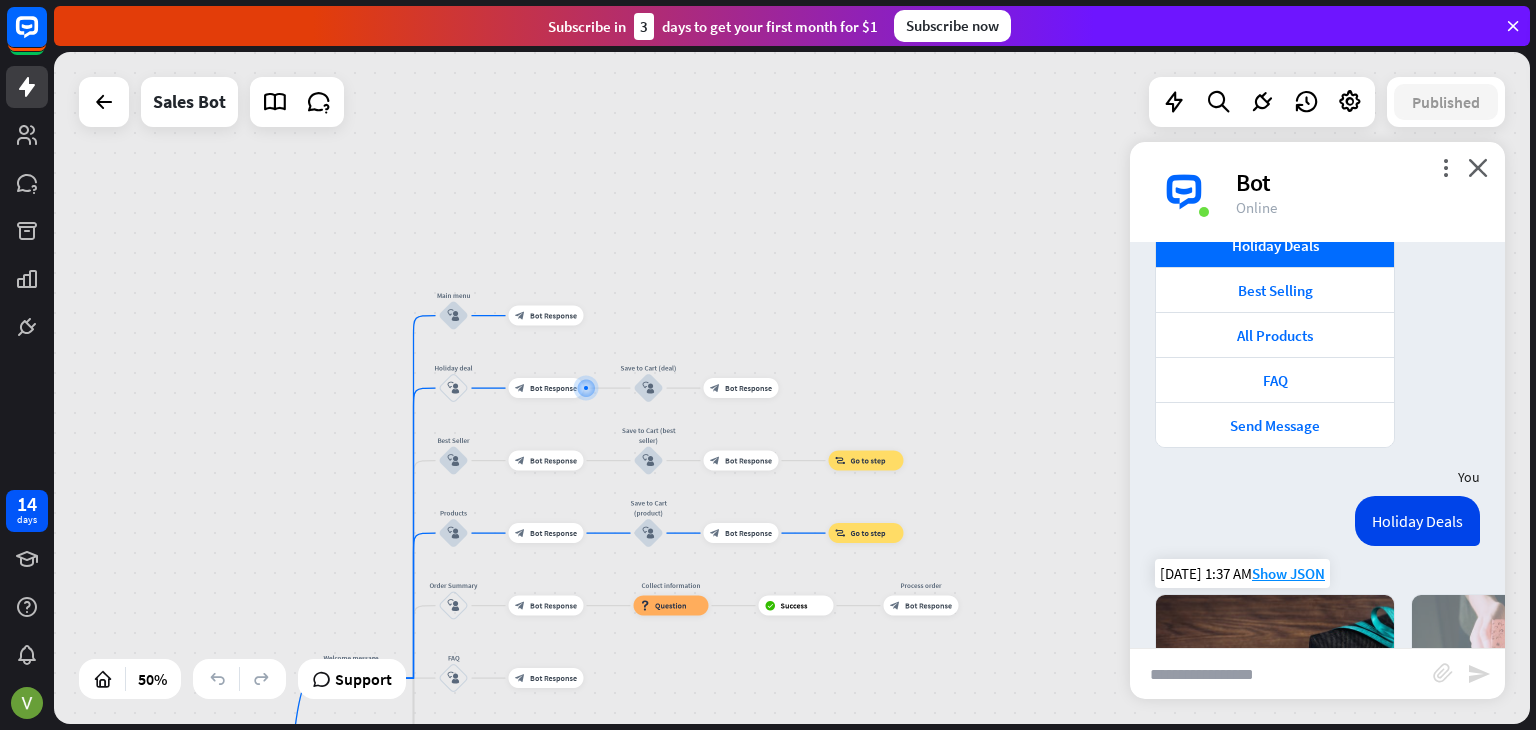 scroll, scrollTop: 1203, scrollLeft: 0, axis: vertical 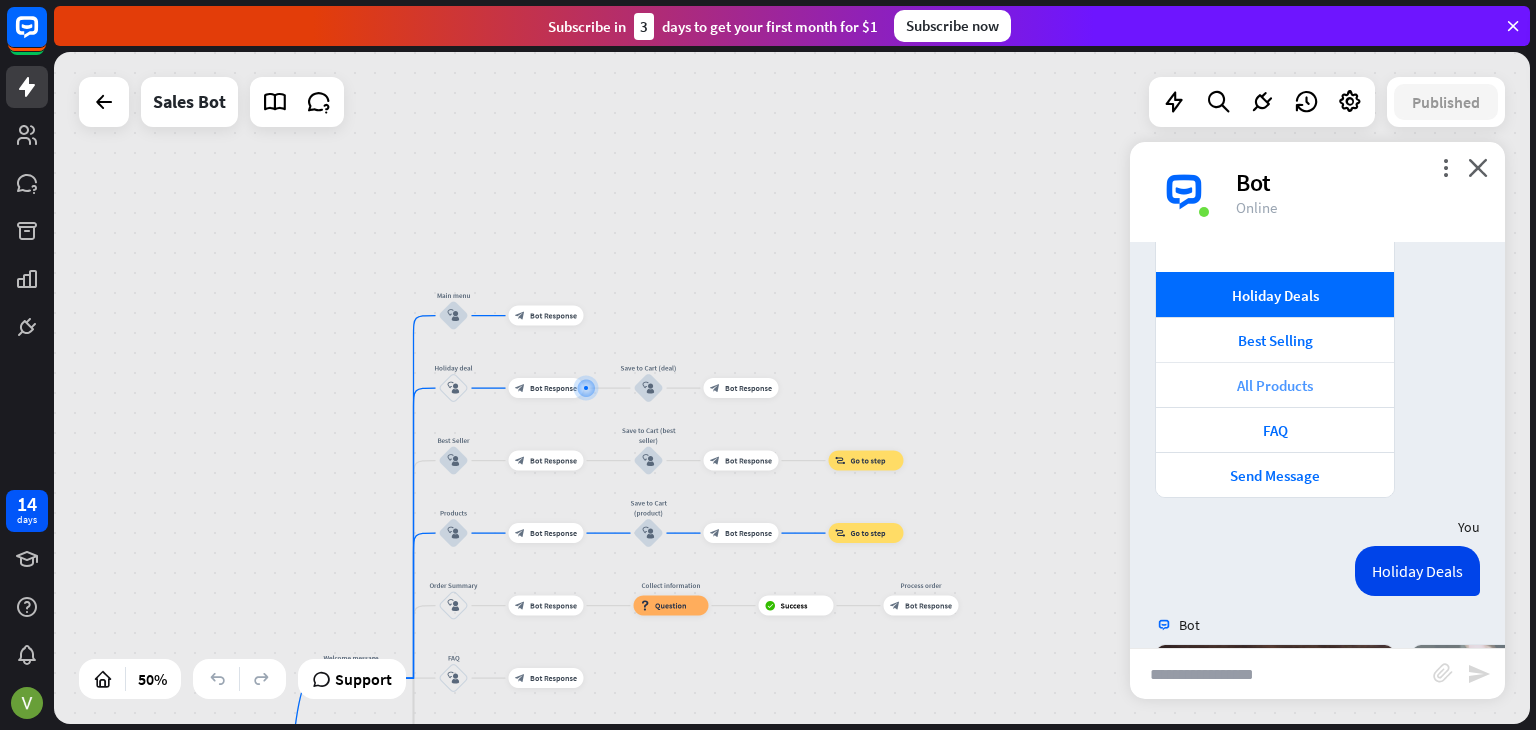 click on "All Products" at bounding box center (1275, 385) 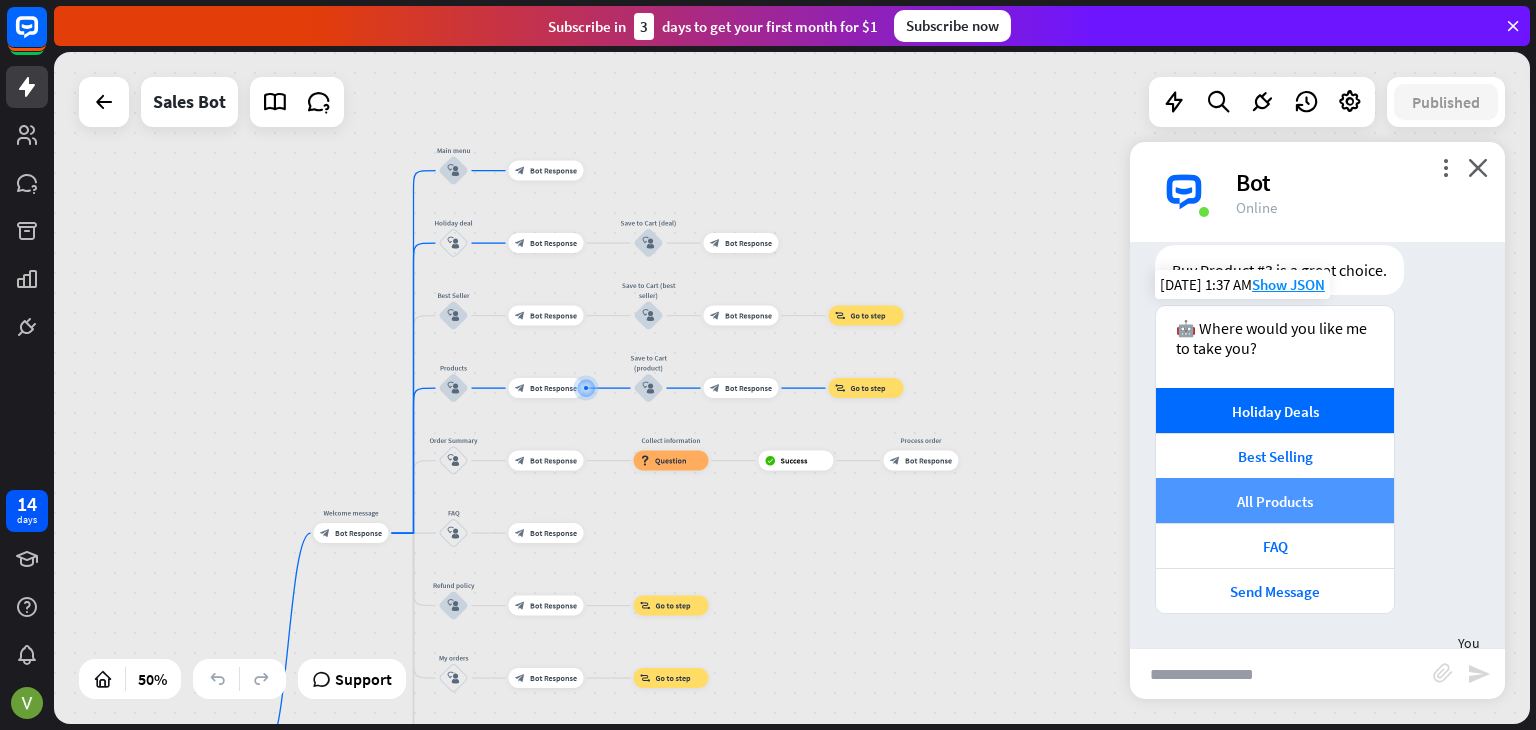 scroll, scrollTop: 1080, scrollLeft: 0, axis: vertical 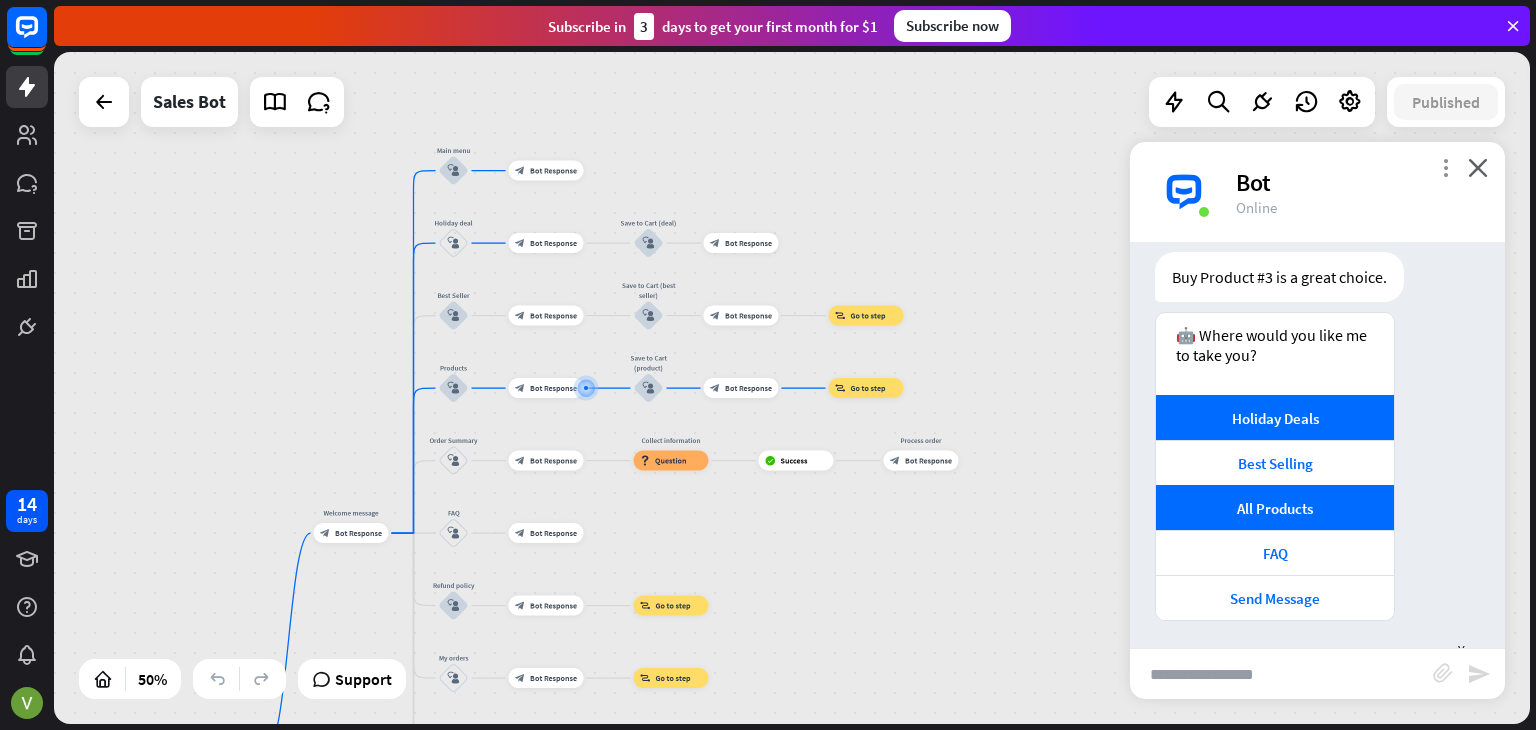 click on "more_vert" at bounding box center [1445, 167] 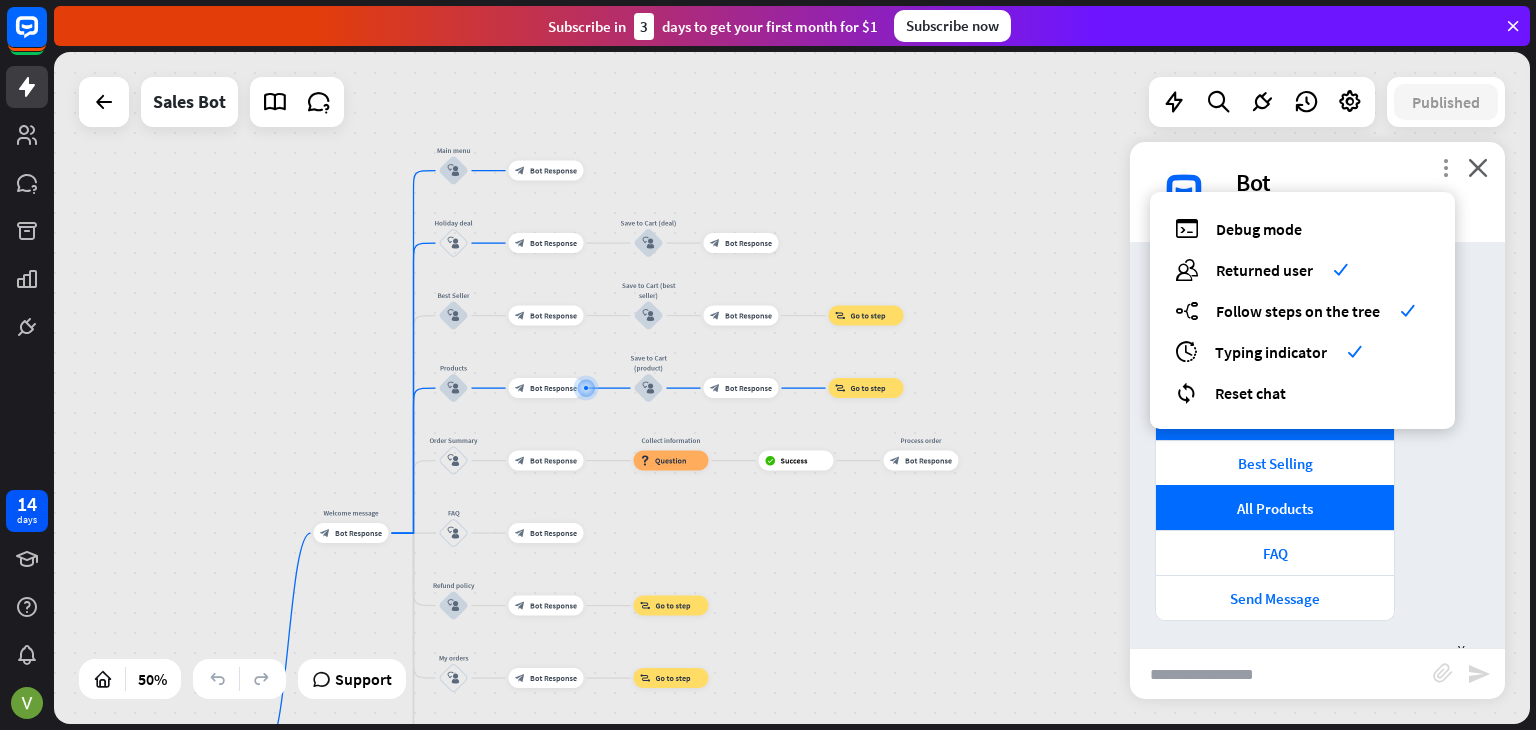 click on "more_vert" at bounding box center (1445, 167) 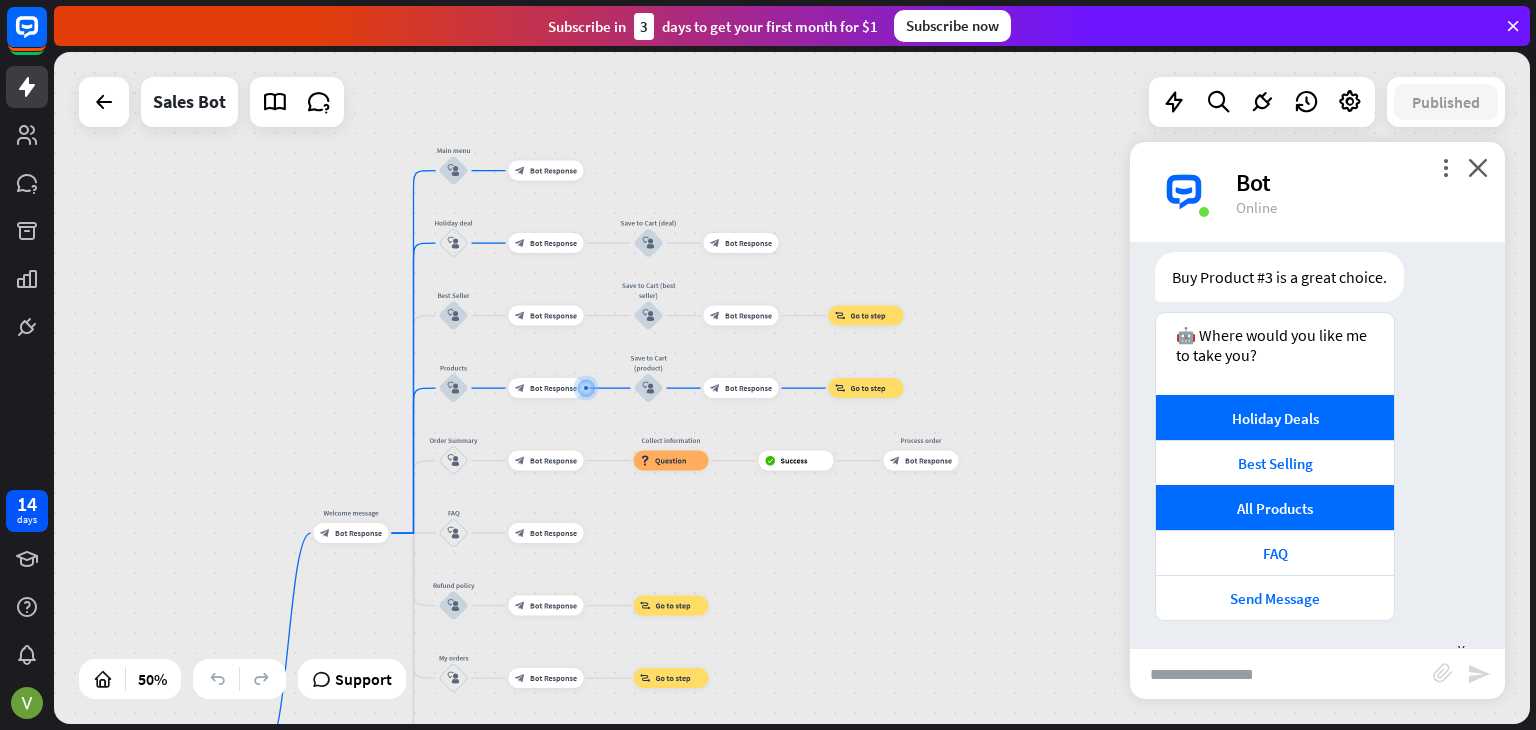 click at bounding box center [1281, 674] 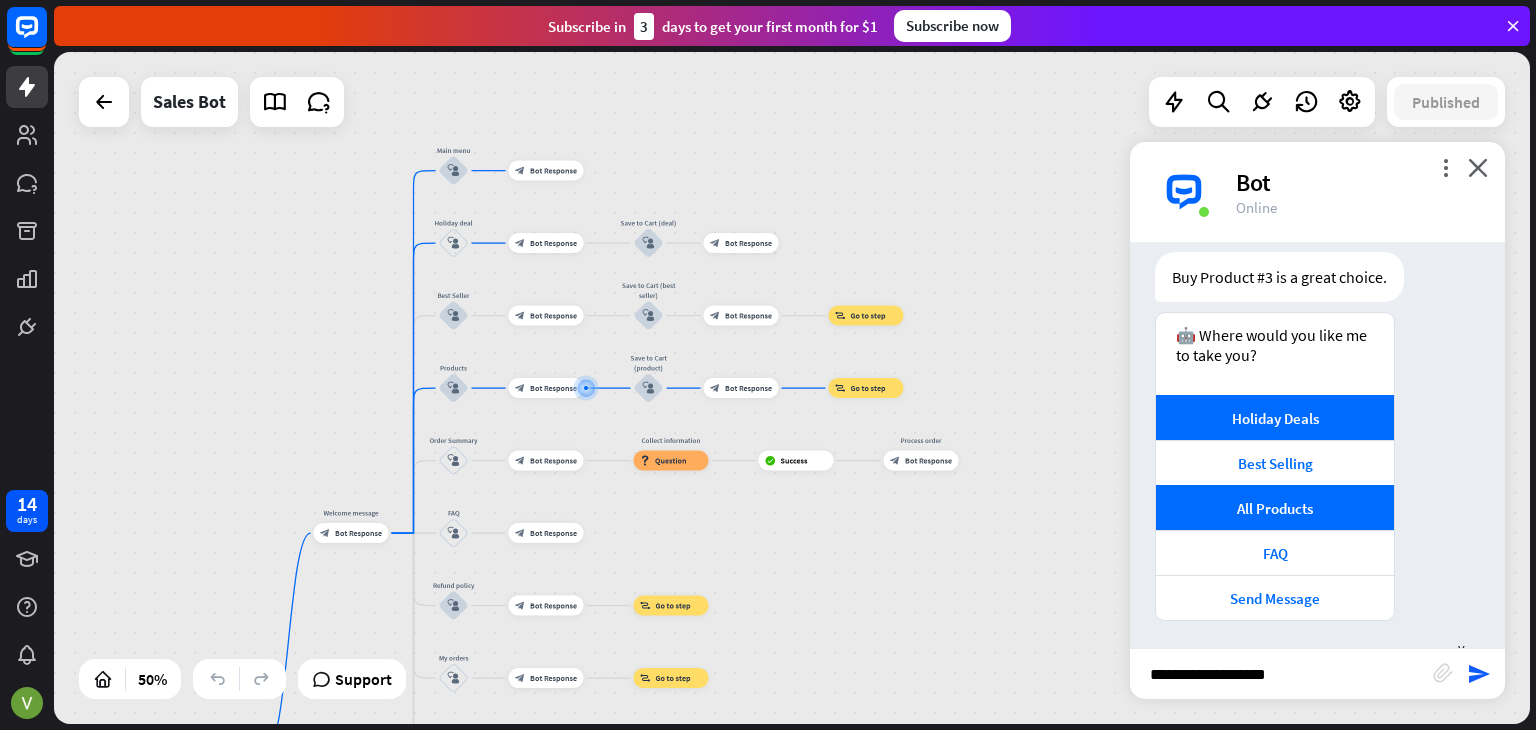 type on "**********" 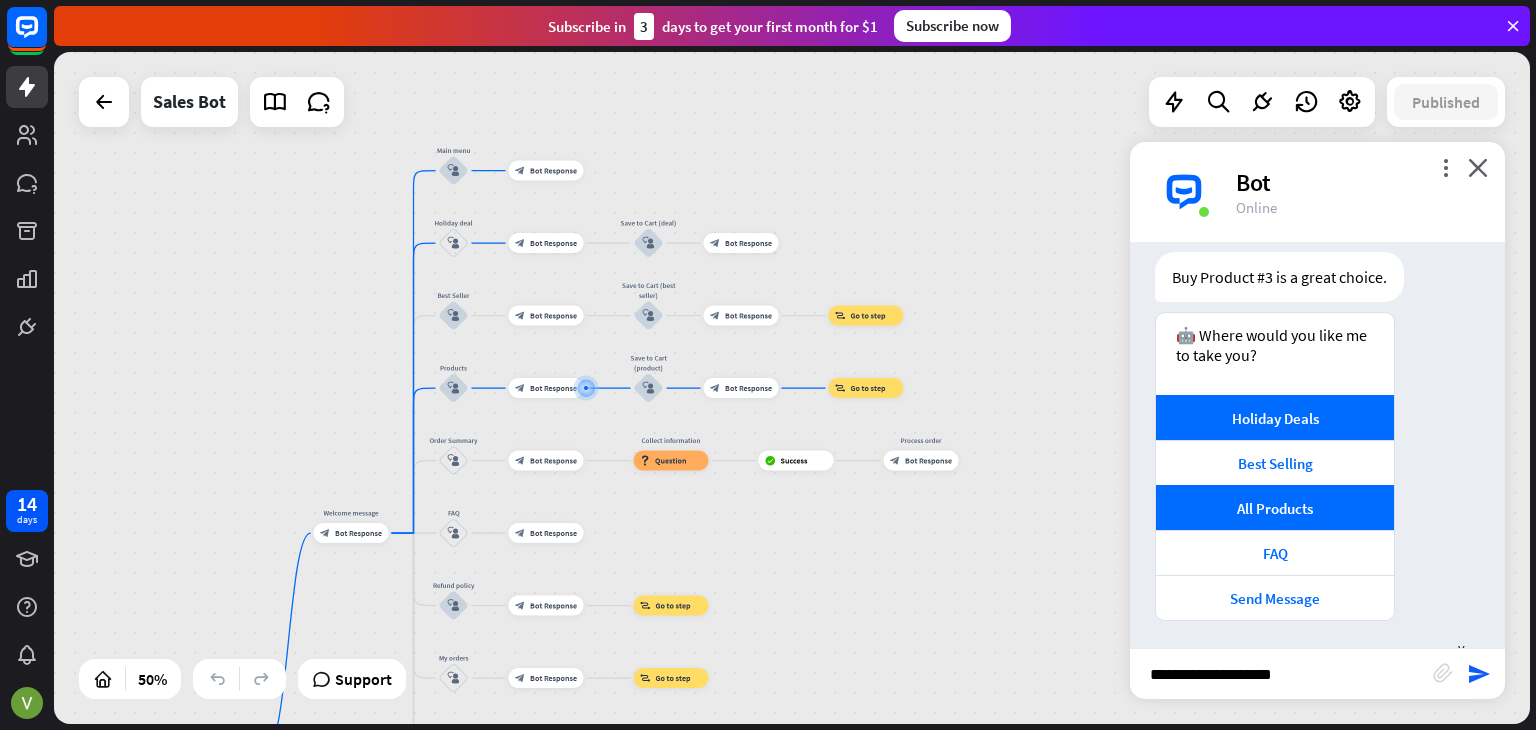 type 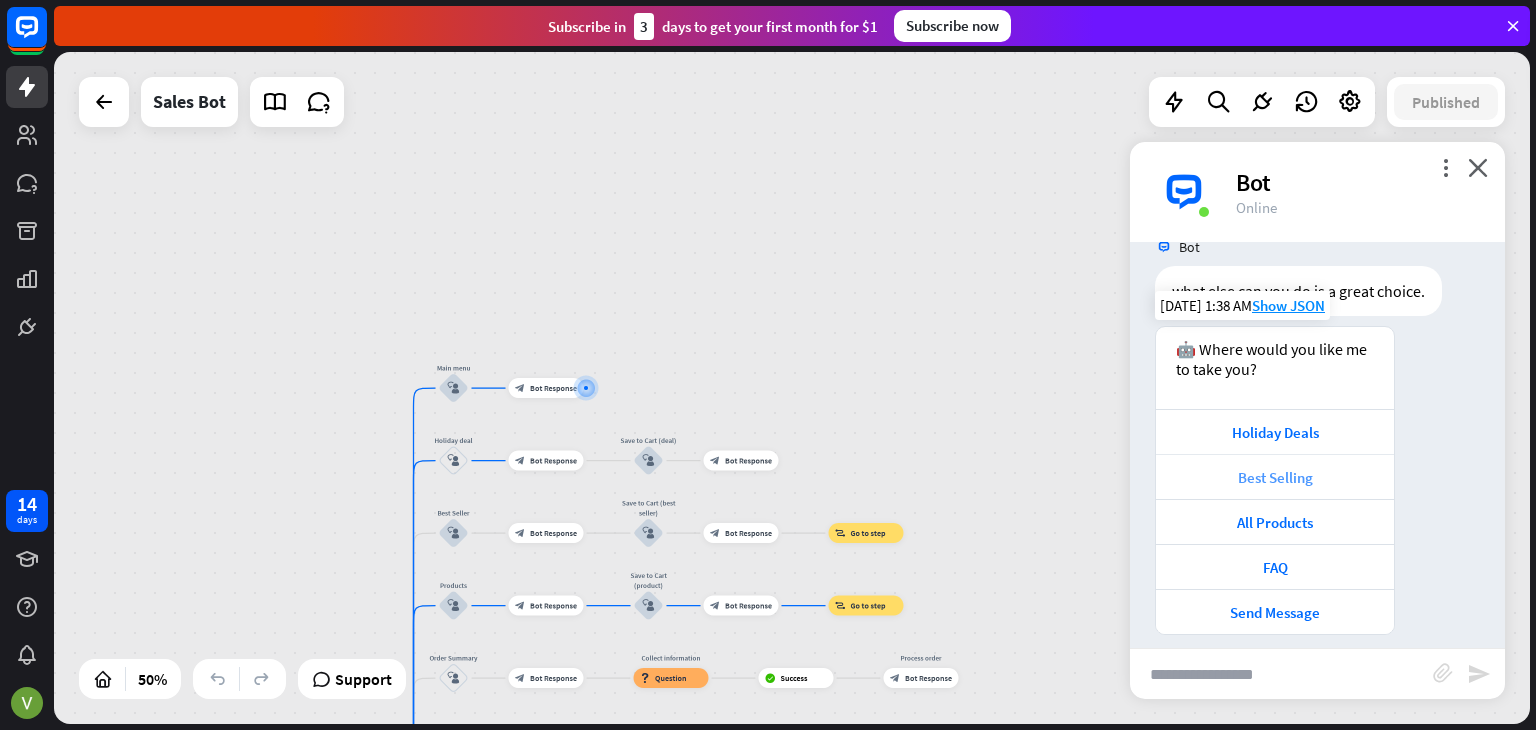 scroll, scrollTop: 2595, scrollLeft: 0, axis: vertical 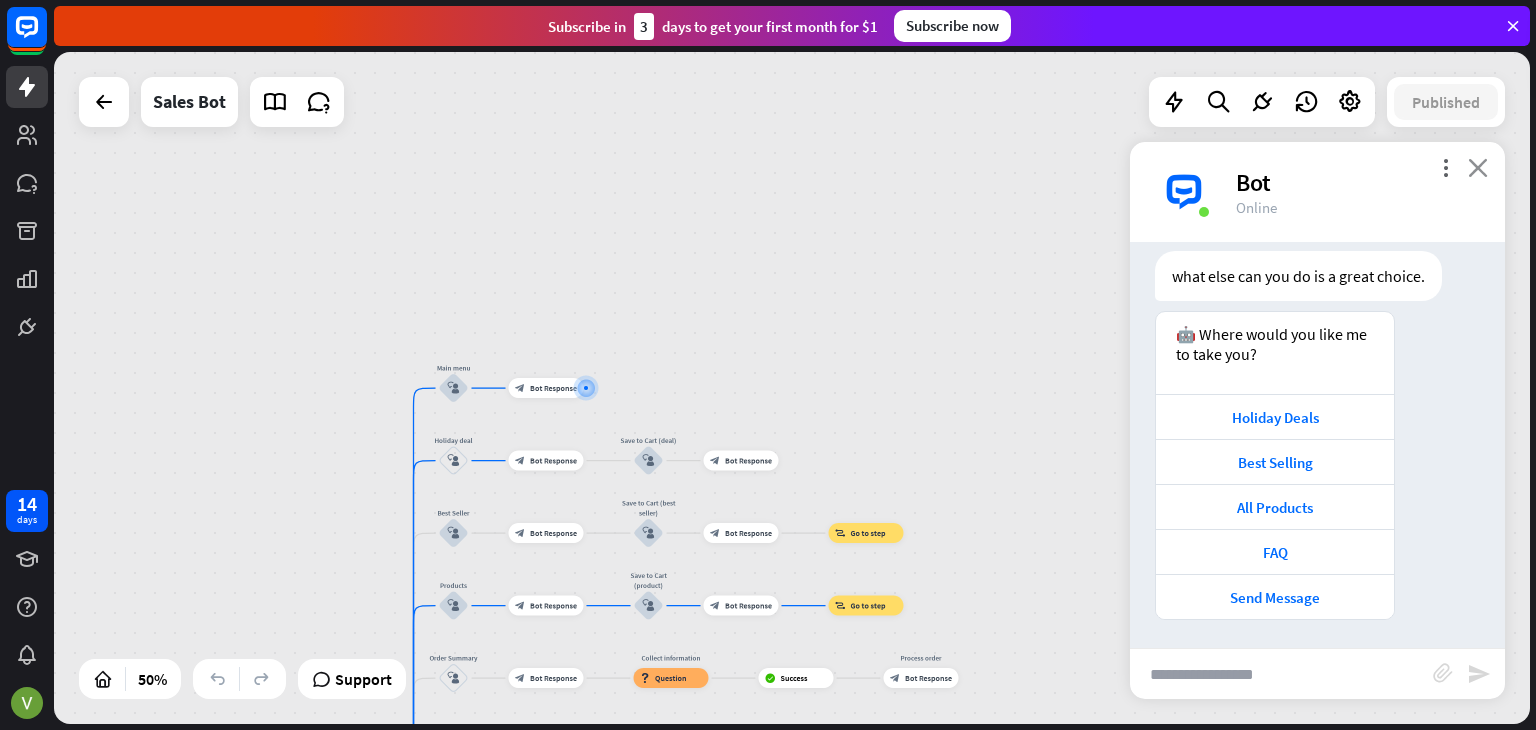 click on "close" at bounding box center (1478, 167) 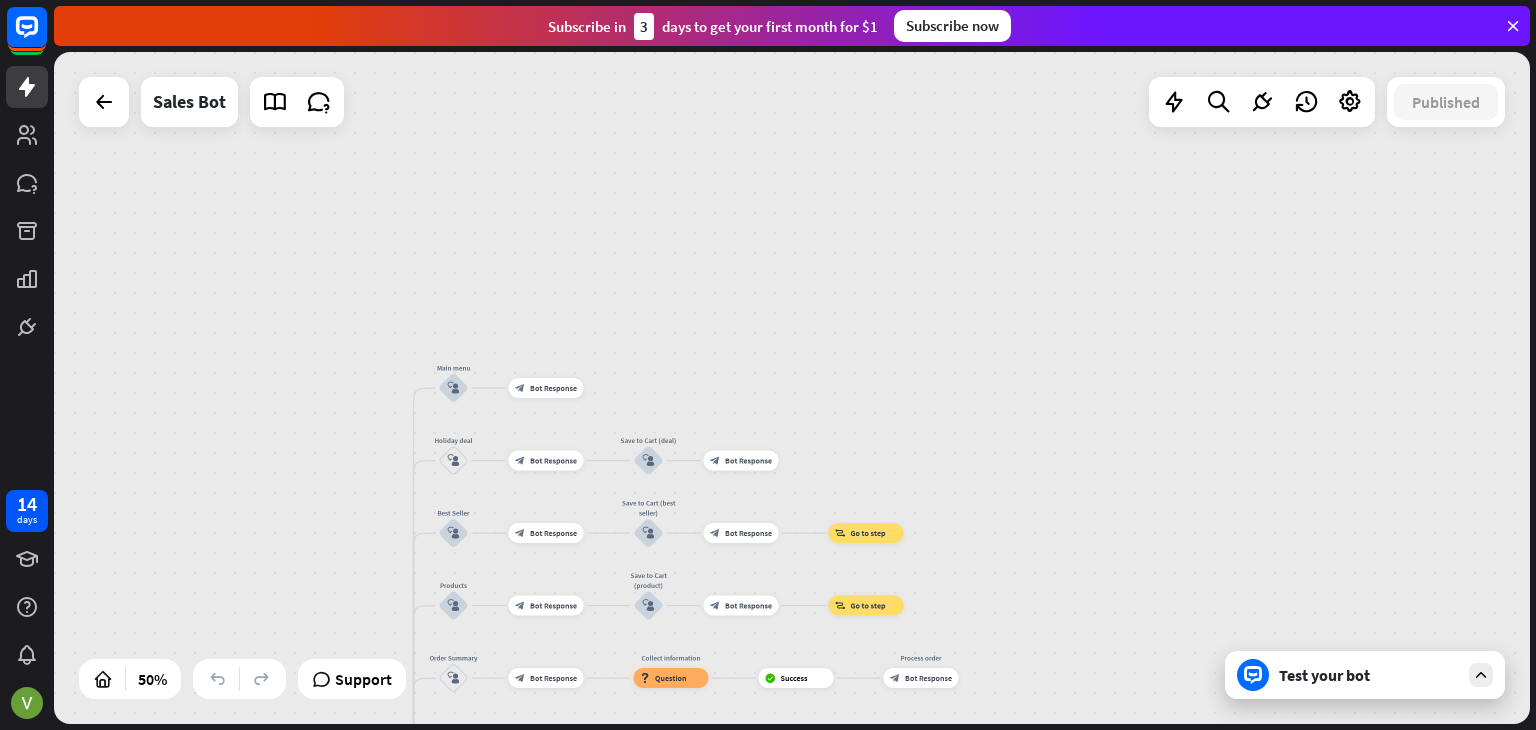 click on "home_2   Start point                 Welcome message   block_bot_response   Bot Response                 Main menu   block_user_input                   block_bot_response   Bot Response                 Holiday deal   block_user_input                   block_bot_response   Bot Response                 Save to Cart (deal)   block_user_input                   block_bot_response   Bot Response                 Best Seller   block_user_input                   block_bot_response   Bot Response                 Save to Cart (best seller)   block_user_input                   block_bot_response   Bot Response                   block_goto   Go to step                 Products   block_user_input                   block_bot_response   Bot Response                 Save to Cart (product)   block_user_input                   block_bot_response   Bot Response                   block_goto   Go to step                 Order Summary   block_user_input                   block_bot_response   Bot Response" at bounding box center (792, 388) 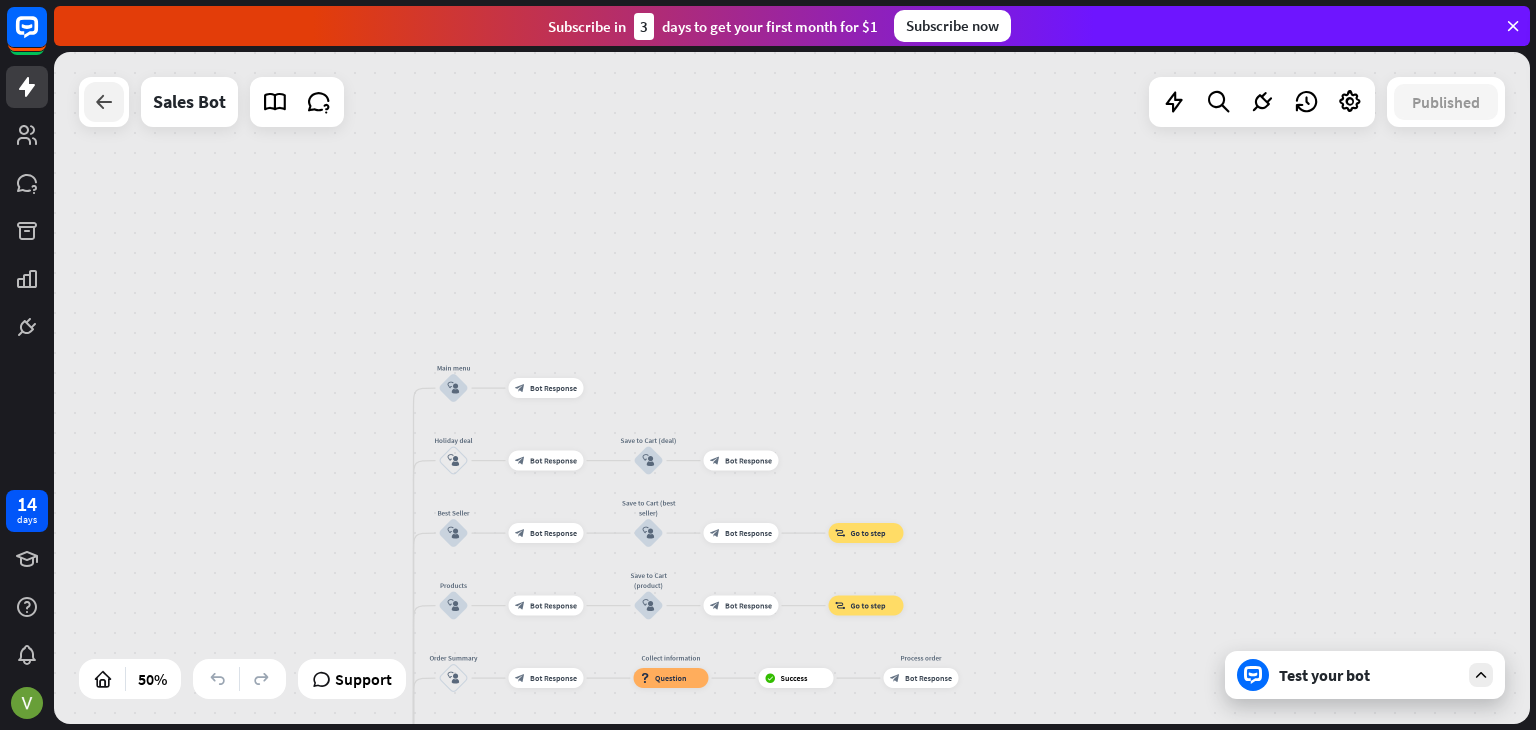 click at bounding box center [104, 102] 